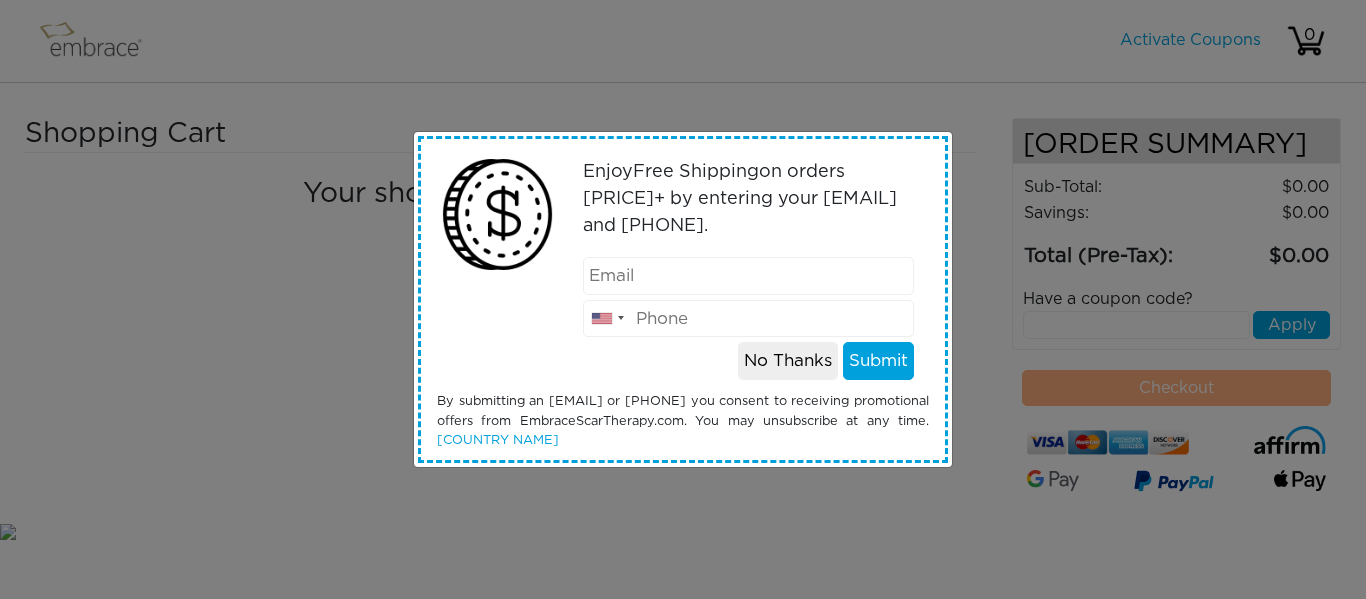 scroll, scrollTop: 0, scrollLeft: 0, axis: both 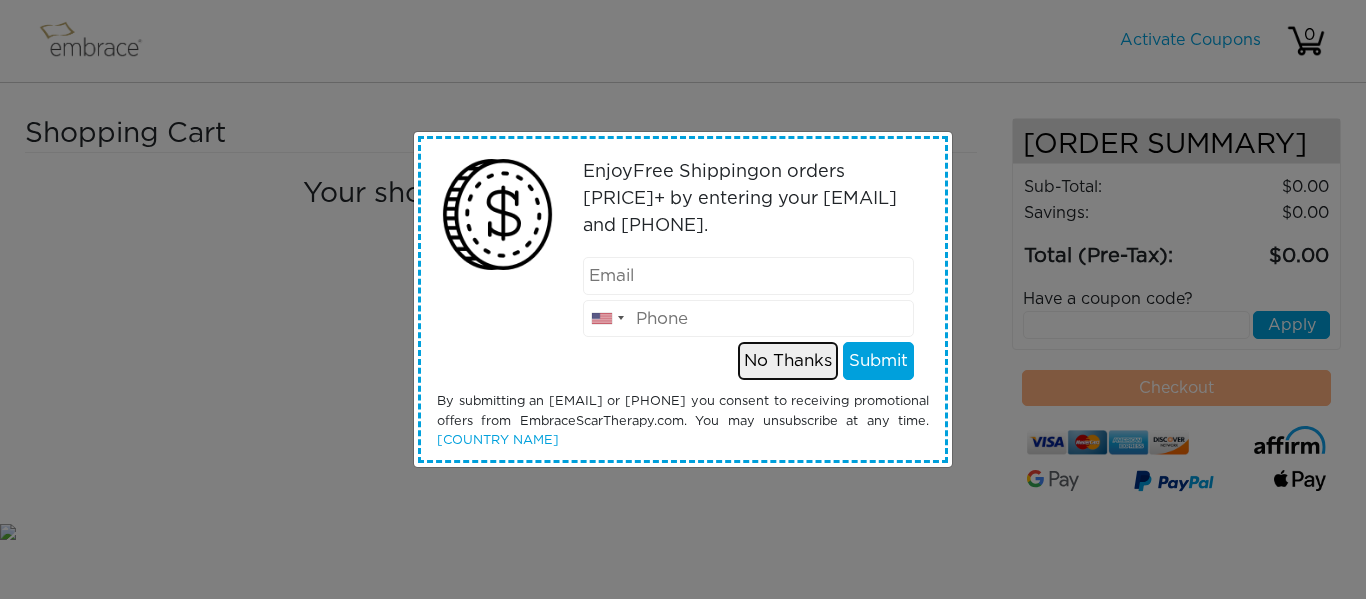 click on "No Thanks" at bounding box center [788, 361] 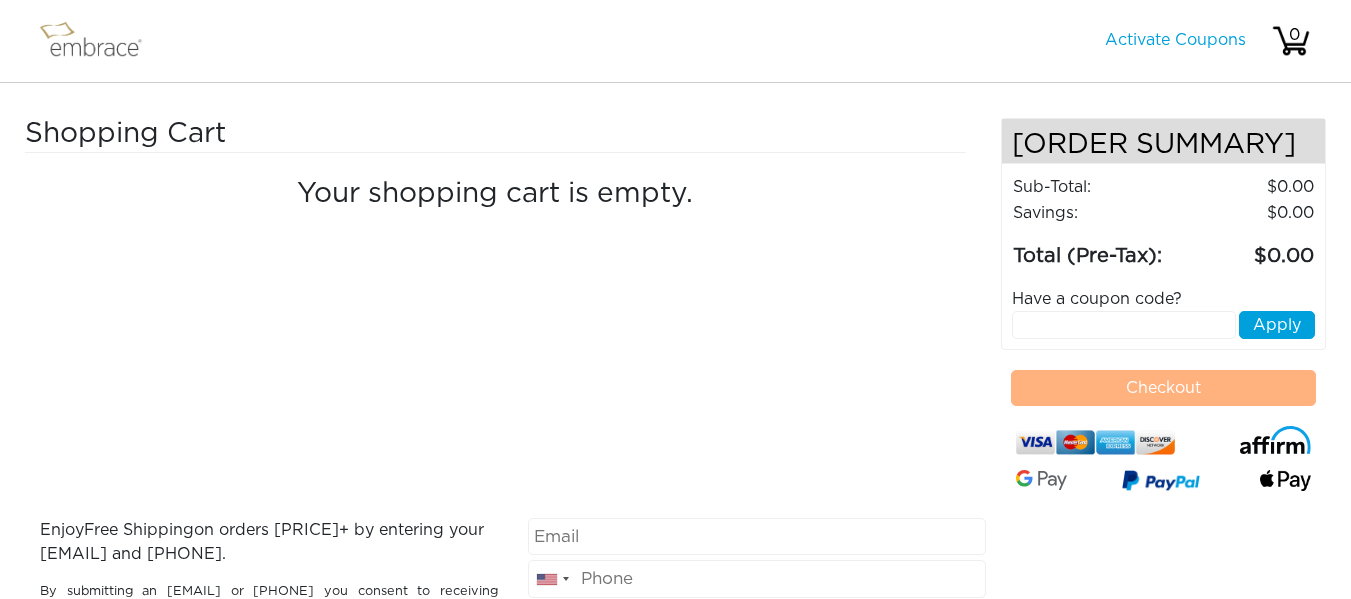 click at bounding box center [100, 41] 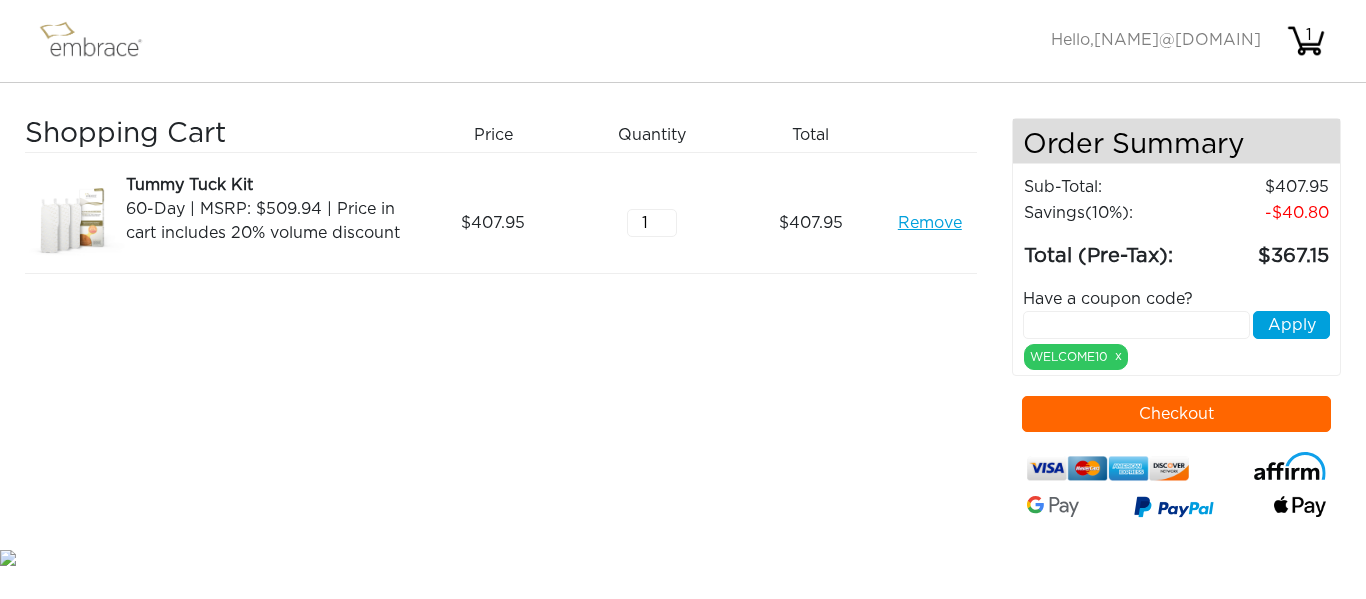 scroll, scrollTop: 0, scrollLeft: 0, axis: both 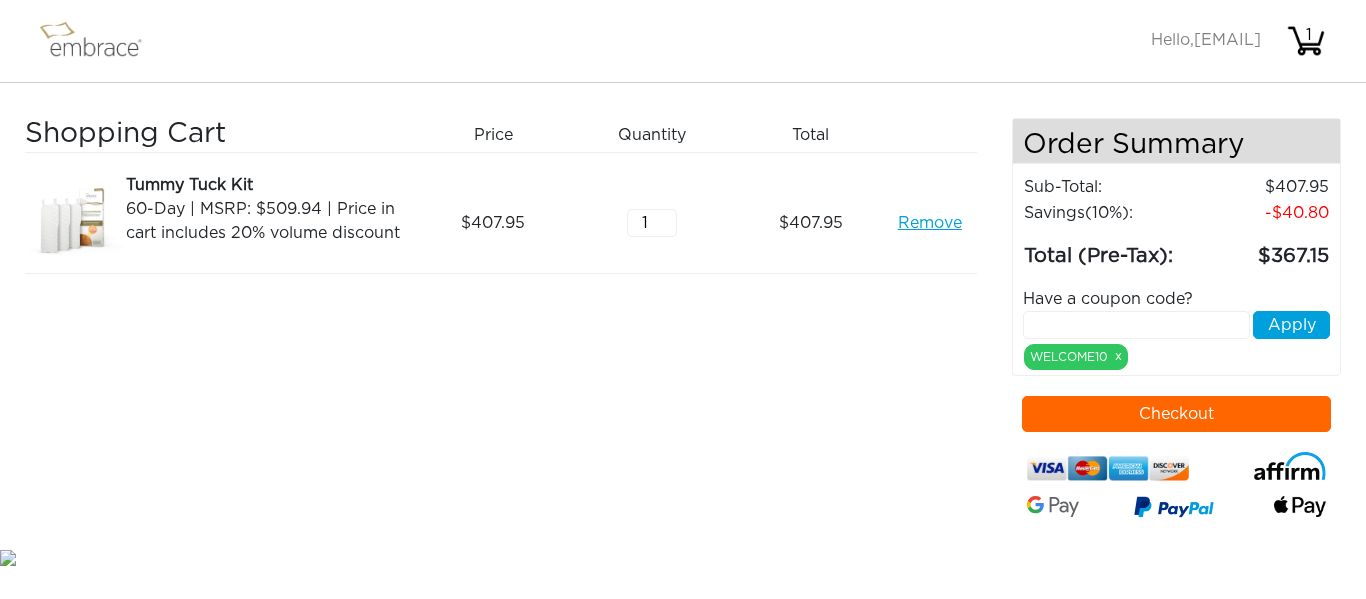 click at bounding box center [1136, 325] 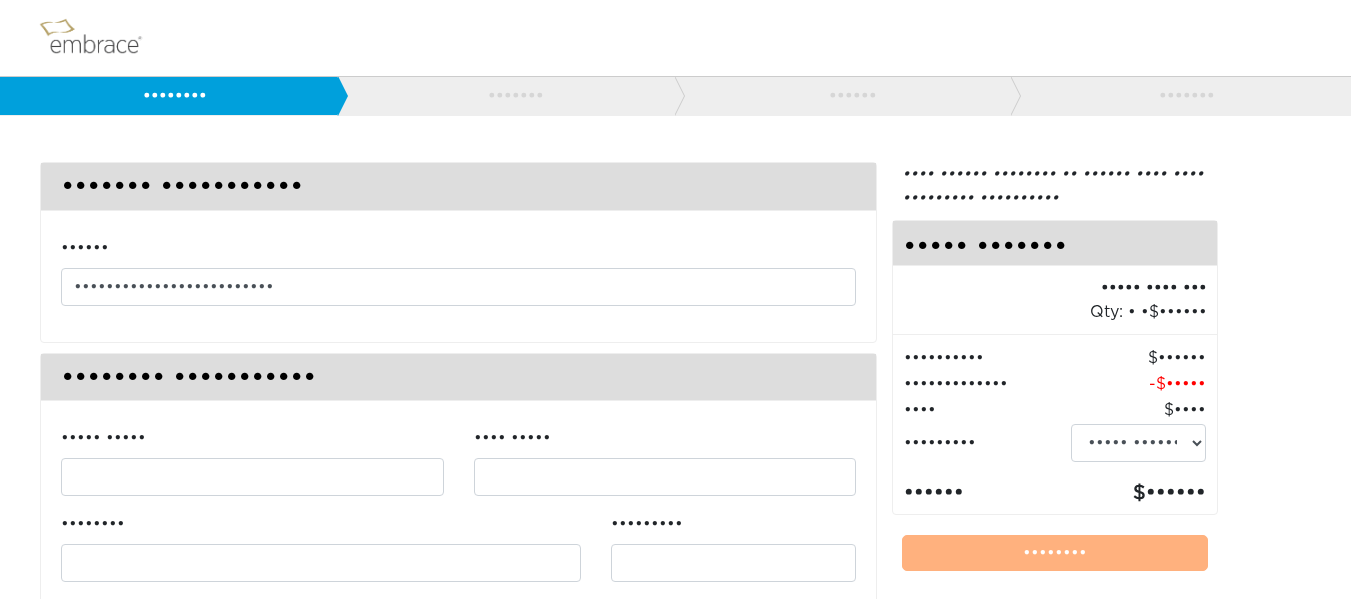scroll, scrollTop: 0, scrollLeft: 0, axis: both 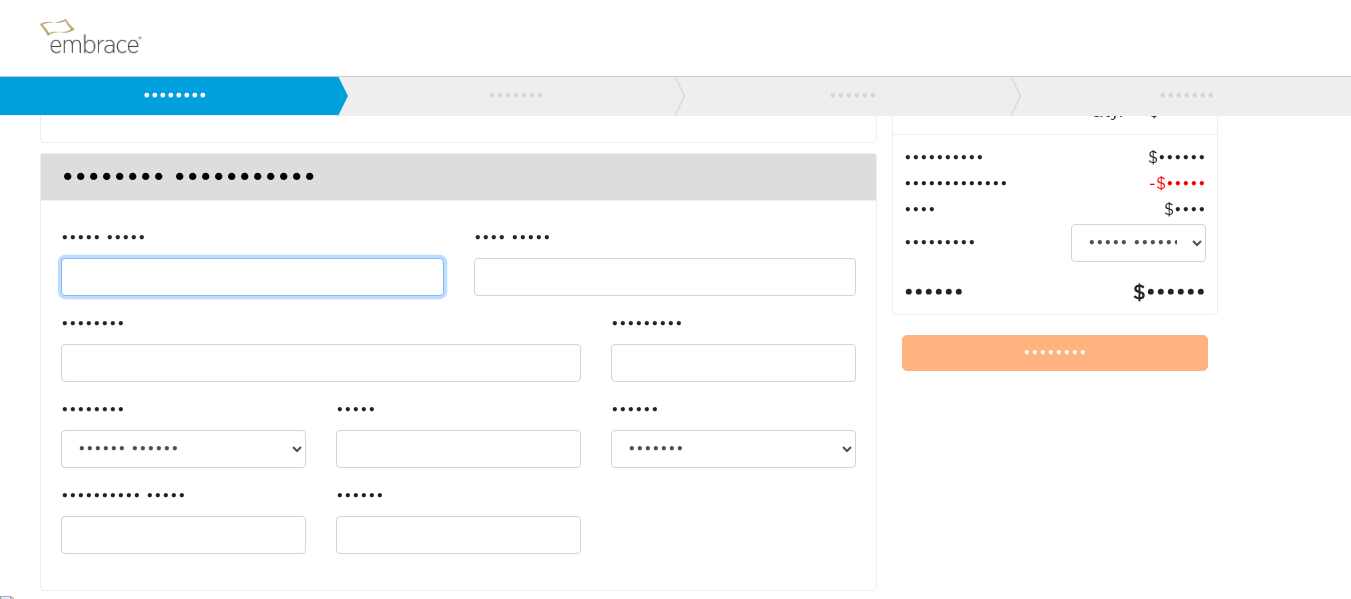 click on "••••• •••••" at bounding box center [252, 277] 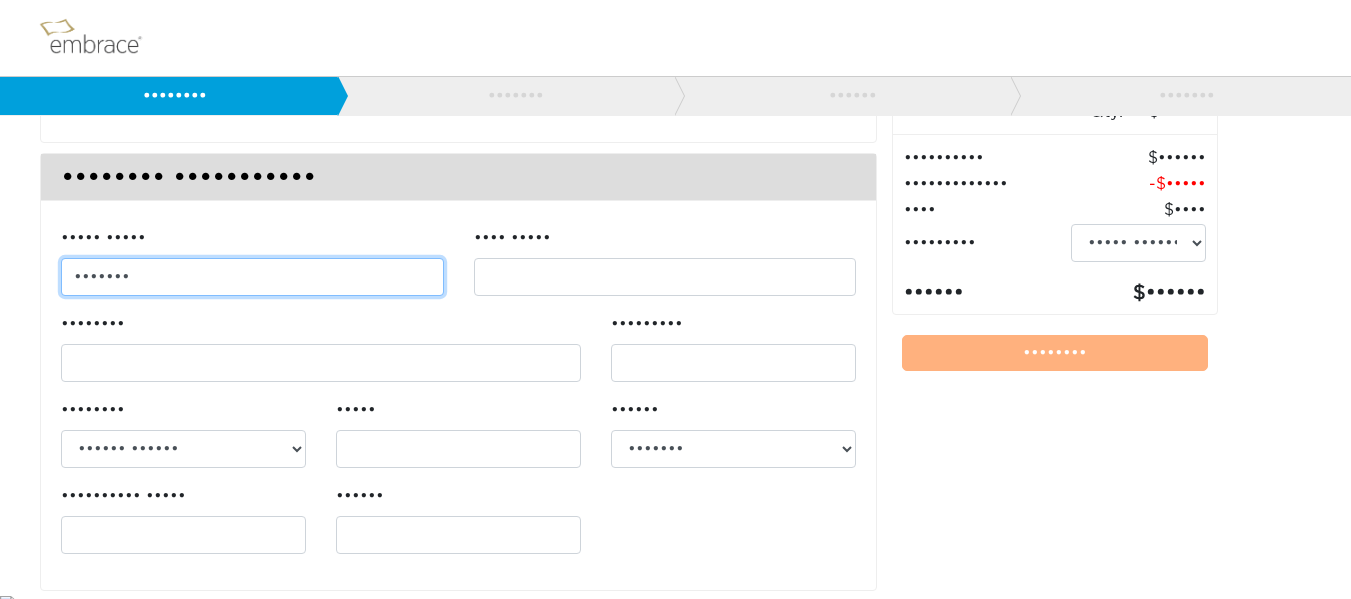 type on "•••••••" 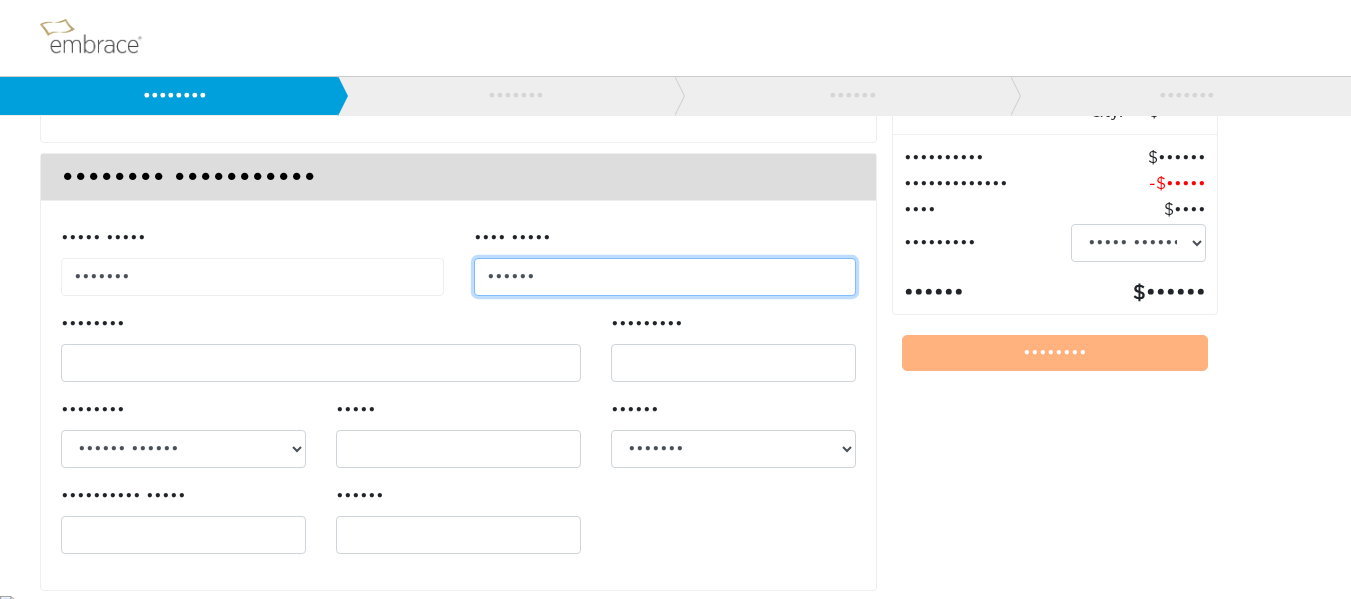 type on "••••••" 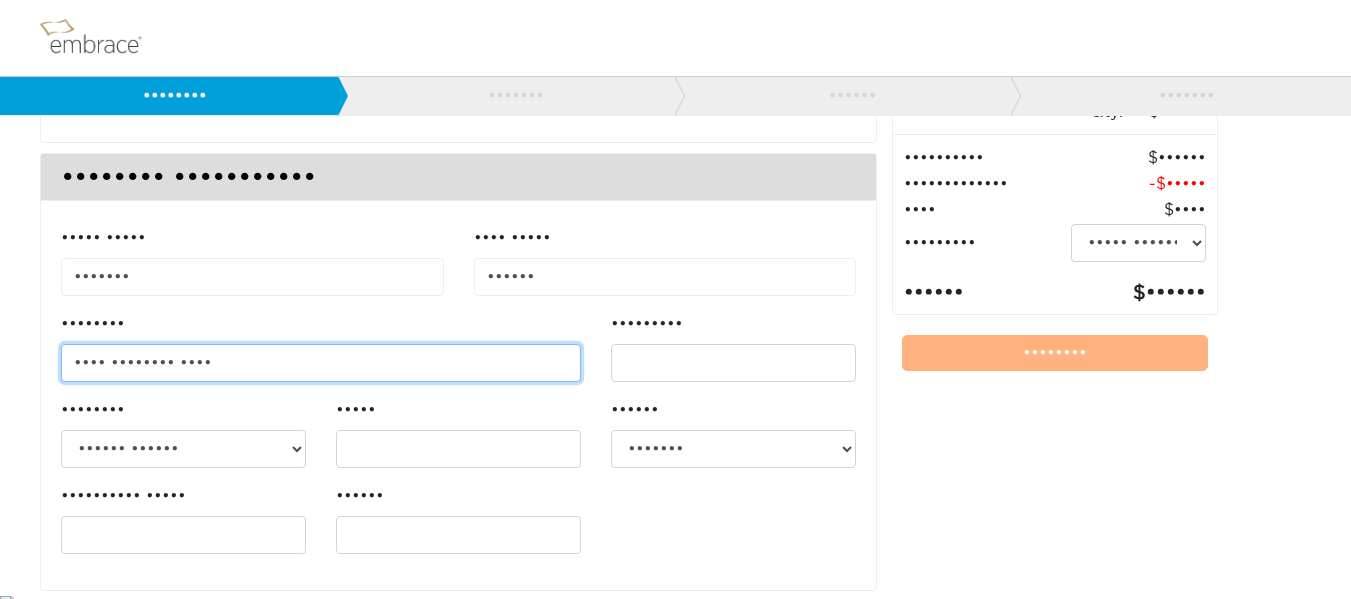 type on "•••• •••••••• ••••" 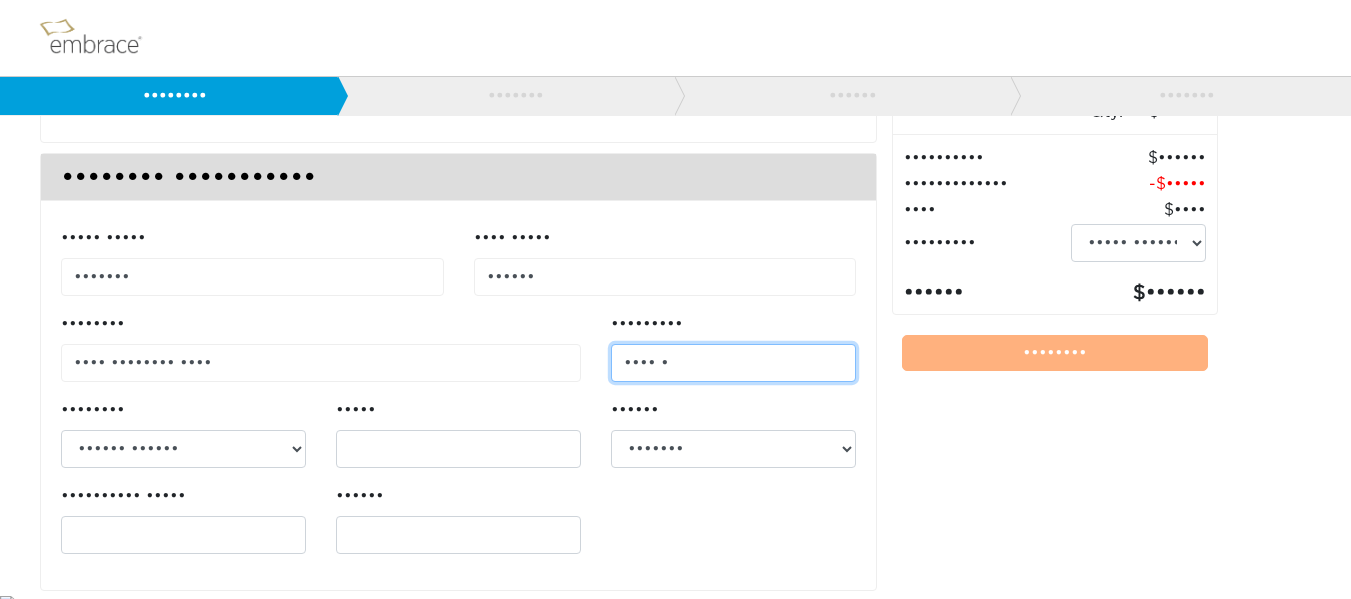 type on "•••• •" 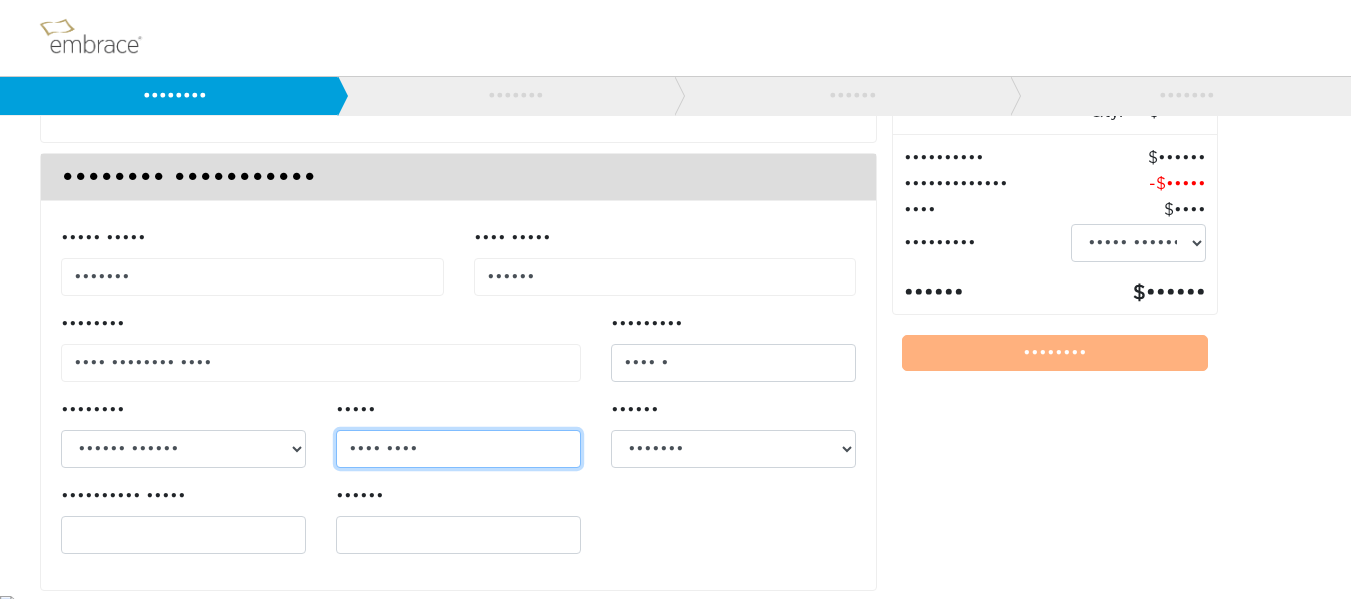 type on "•••• ••••" 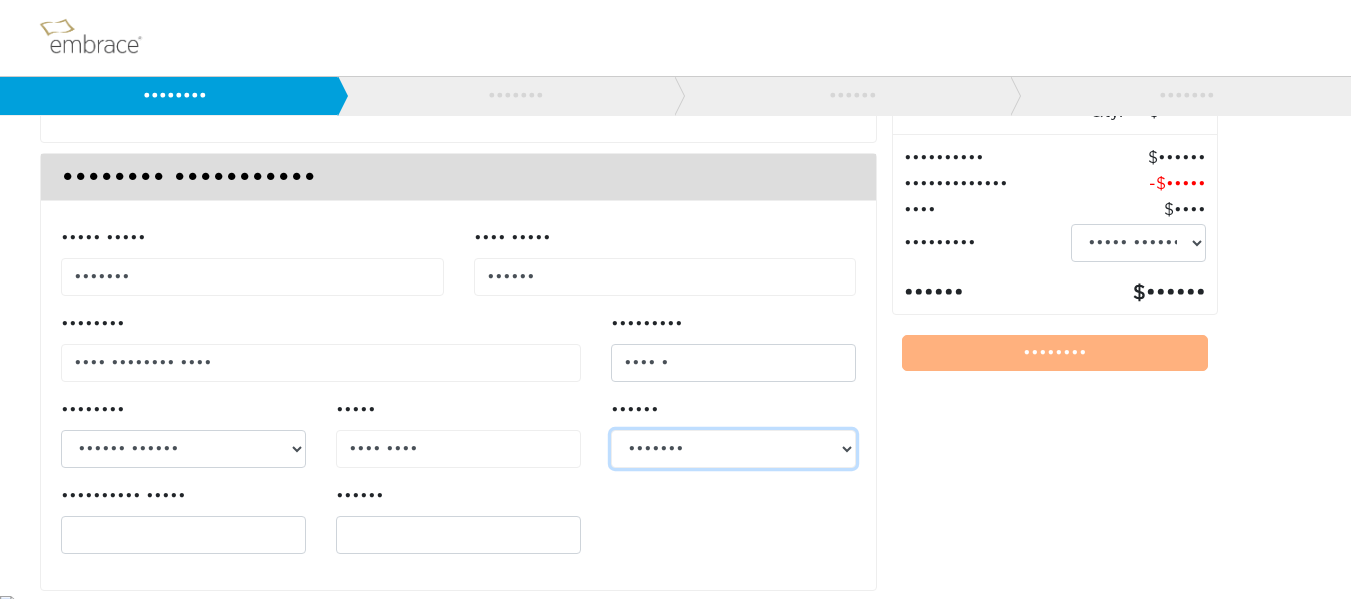 click on "•••••••  ••••••  •••••••  ••••••••  ••••••••••  ••••••••  •••••••••••  •••••••• •• ••••••••  ••••••••  •••••••  •••••••  ••••••  •••••  ••••••••  •••••••  ••••  ••••••  ••••••••  •••••••••  •••••  ••••••••  •••••••••••••  ••••••••  •••••••••  •••••••••••  ••••••••  •••••••  ••••••••  ••••••  ••• •••••••••  ••• ••••••  ••• ••••••  ••• ••••  ••••• ••••••••  ••••• ••••••  ••••  ••••••••  ••••••  ••••••••••••  ••••• ••••••  ••••• ••••••••  ••••• ••••••  •••••••••  •••••  ••••  •••••••  ••••••••  ••••••••••  •••• ••••••••  •••••••••  •••••••  •••••••• •••••  ••••  •••••••• ••••••• •••••••  •••••• ••••  •••••• •••••• ••••• •••••••• •••••••  •••••• •••••••" at bounding box center [733, 449] 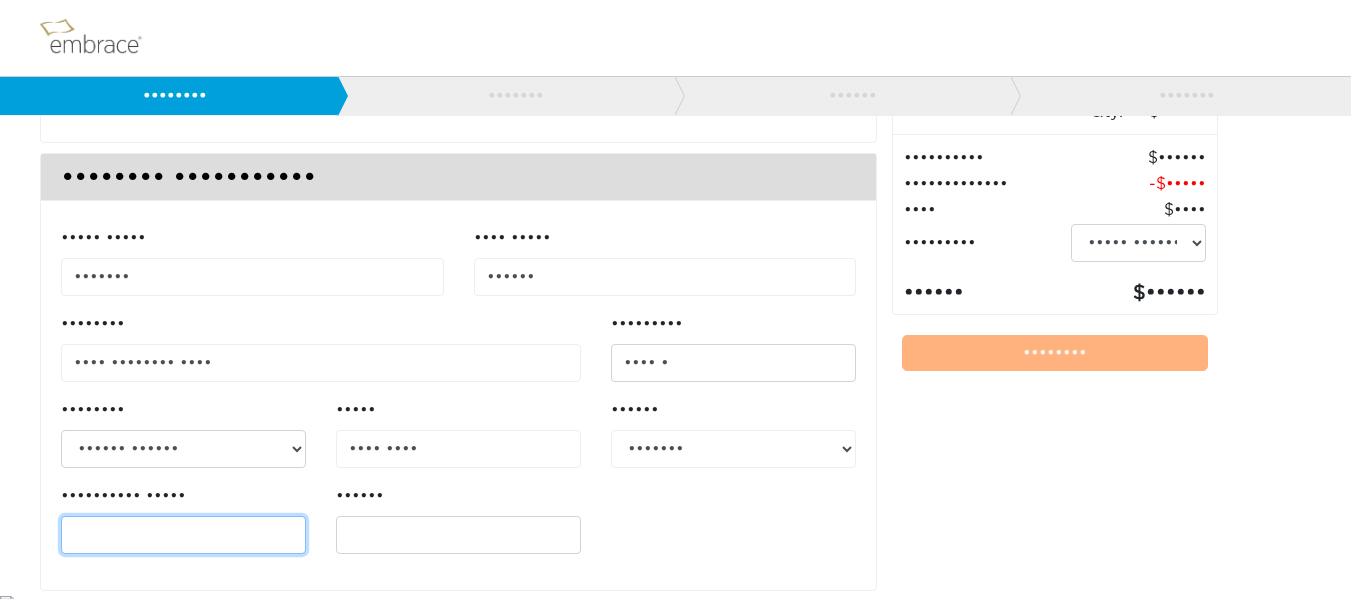 click on "•••••••••• •••••" at bounding box center (183, 535) 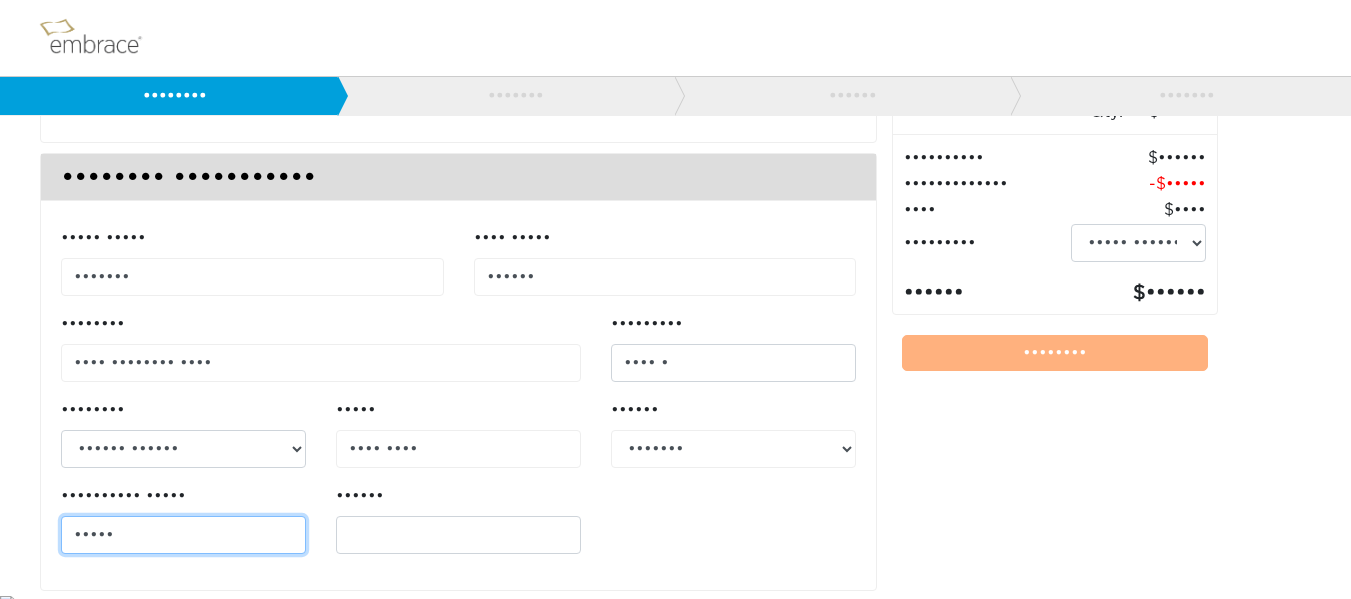 type on "•••••" 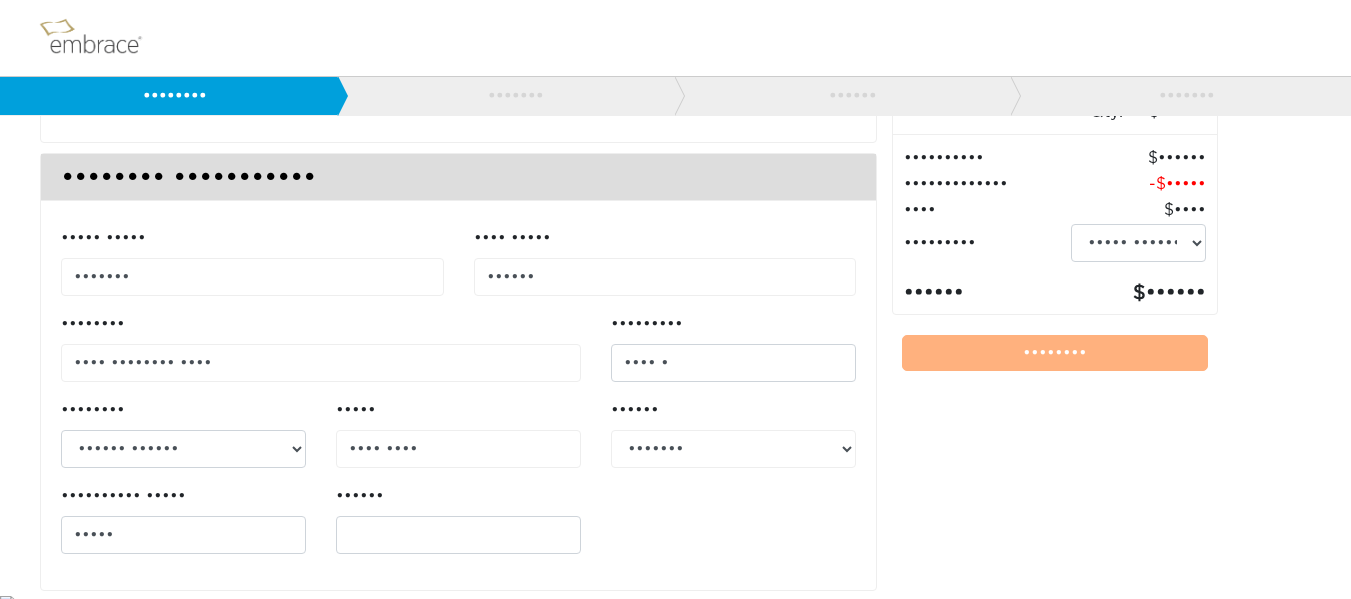 click on "••••••" at bounding box center [458, 527] 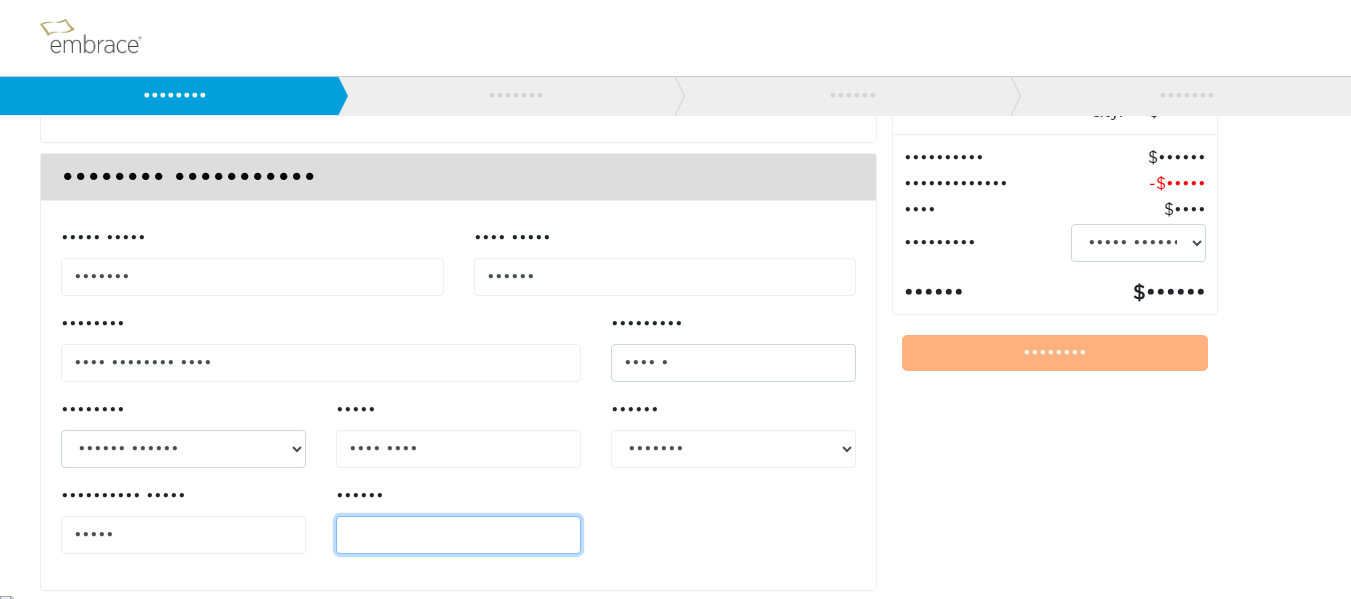 click on "••••••" at bounding box center (458, 535) 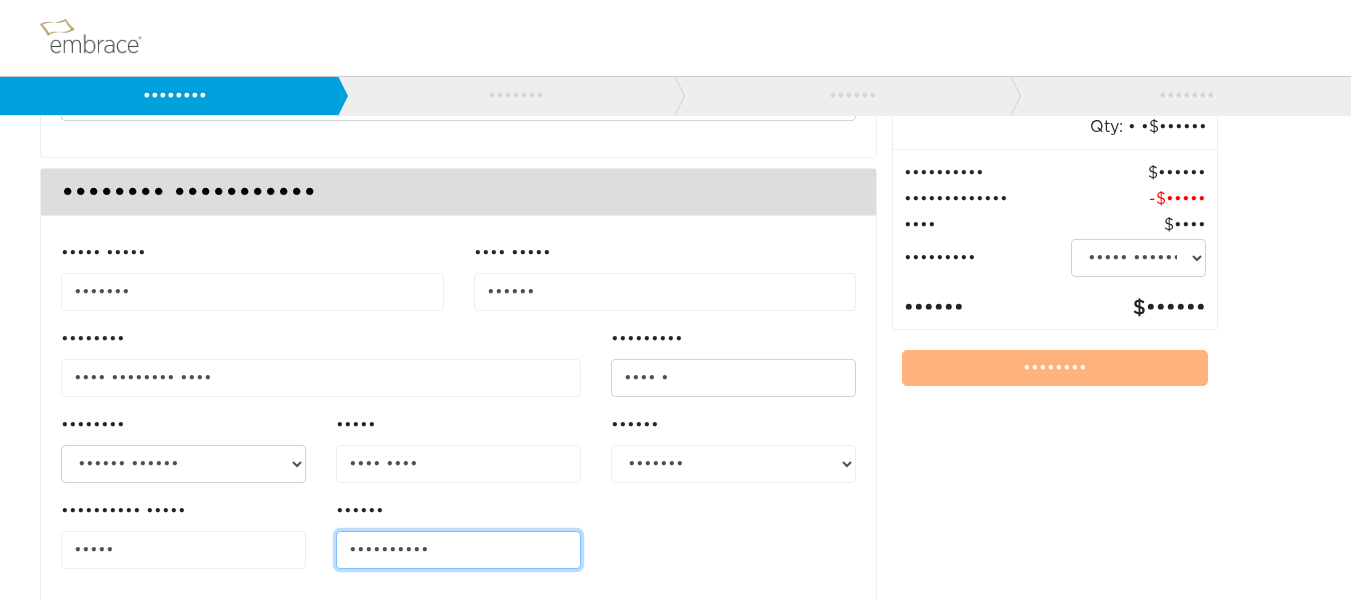 scroll, scrollTop: 216, scrollLeft: 0, axis: vertical 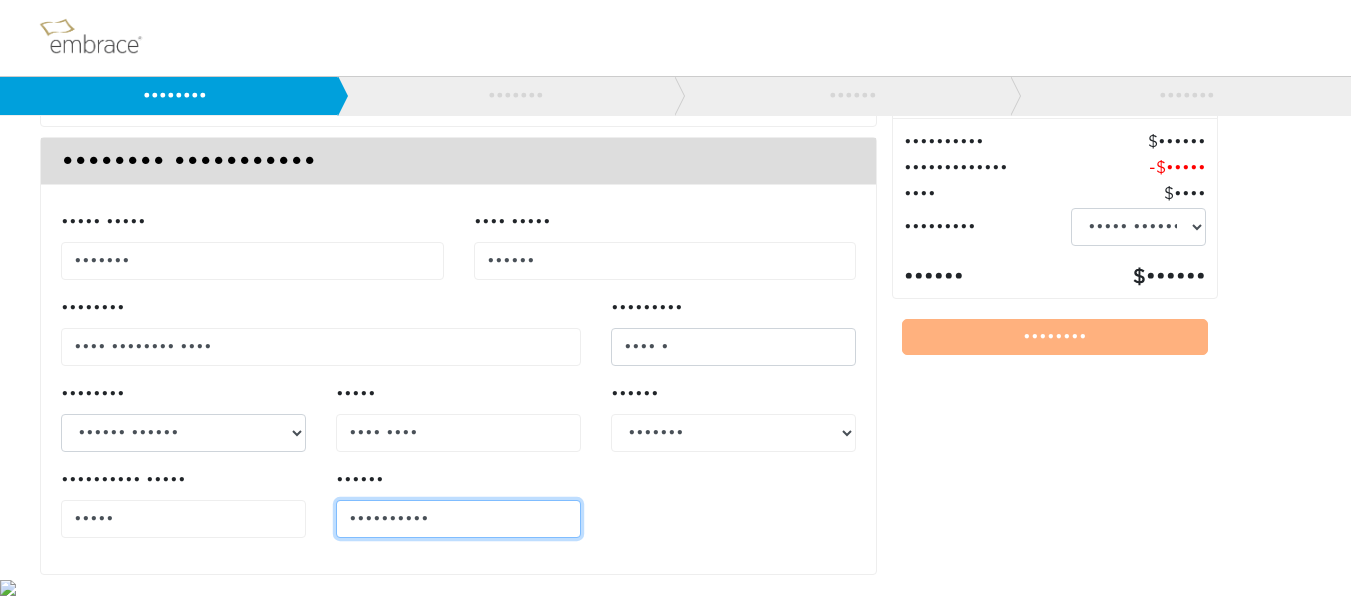 click on "••••••••••" at bounding box center [458, 519] 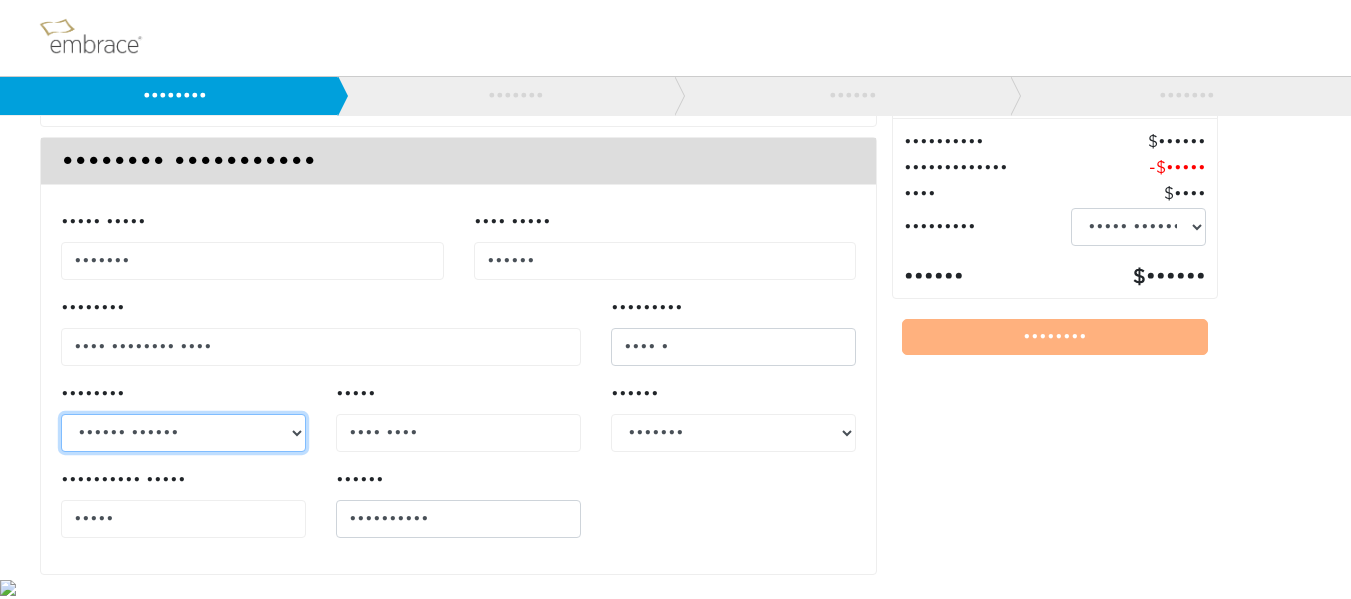 click on "•••••••••
•••••• ••••••" at bounding box center [183, 433] 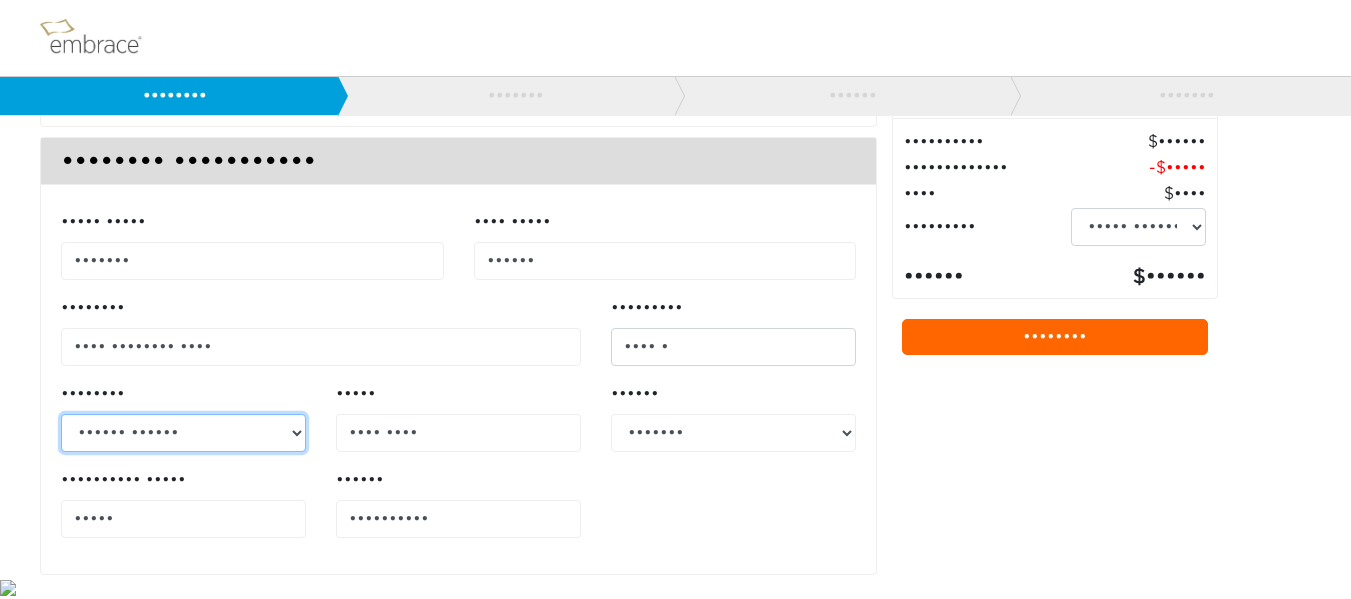 click on "•••••••••
•••••• ••••••" at bounding box center (183, 433) 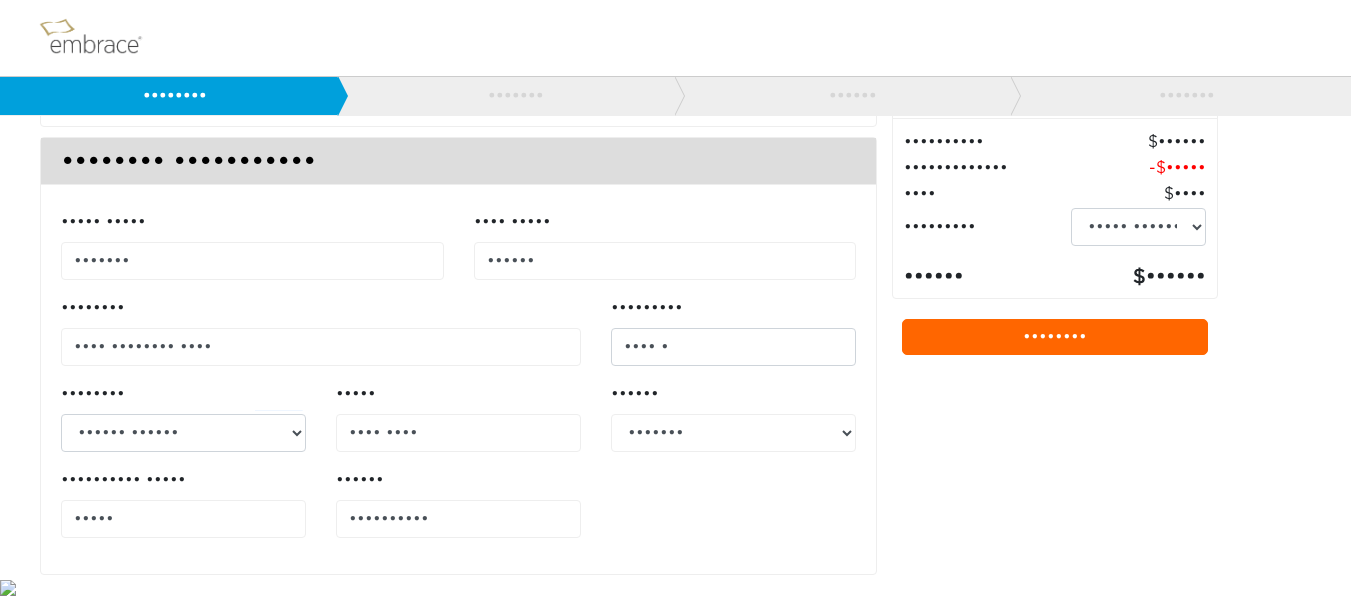 click on "••••••••" at bounding box center (1054, 337) 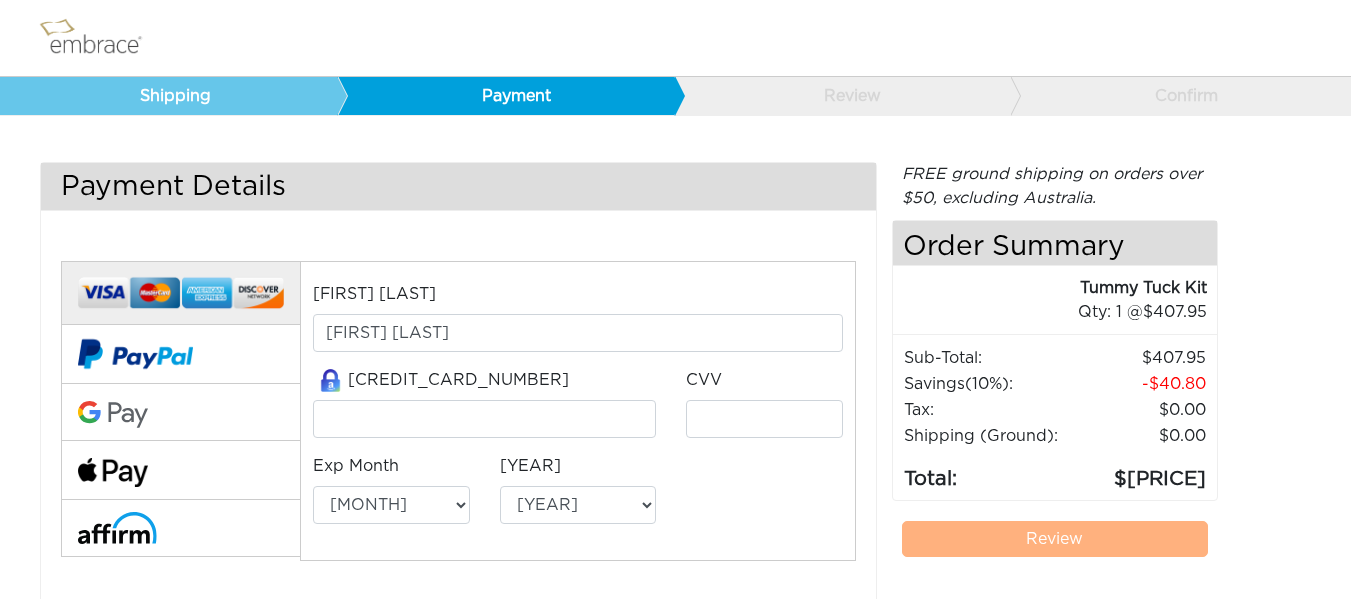 scroll, scrollTop: 0, scrollLeft: 0, axis: both 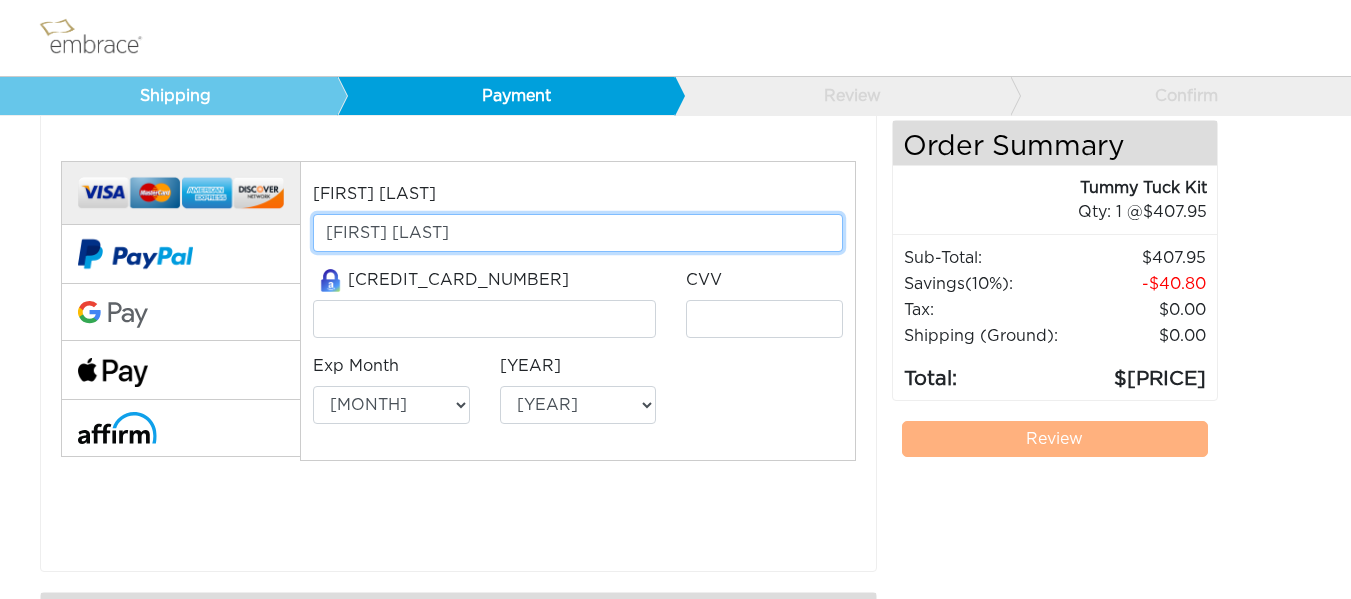 click on "[FIRST] [LAST]" at bounding box center [578, 233] 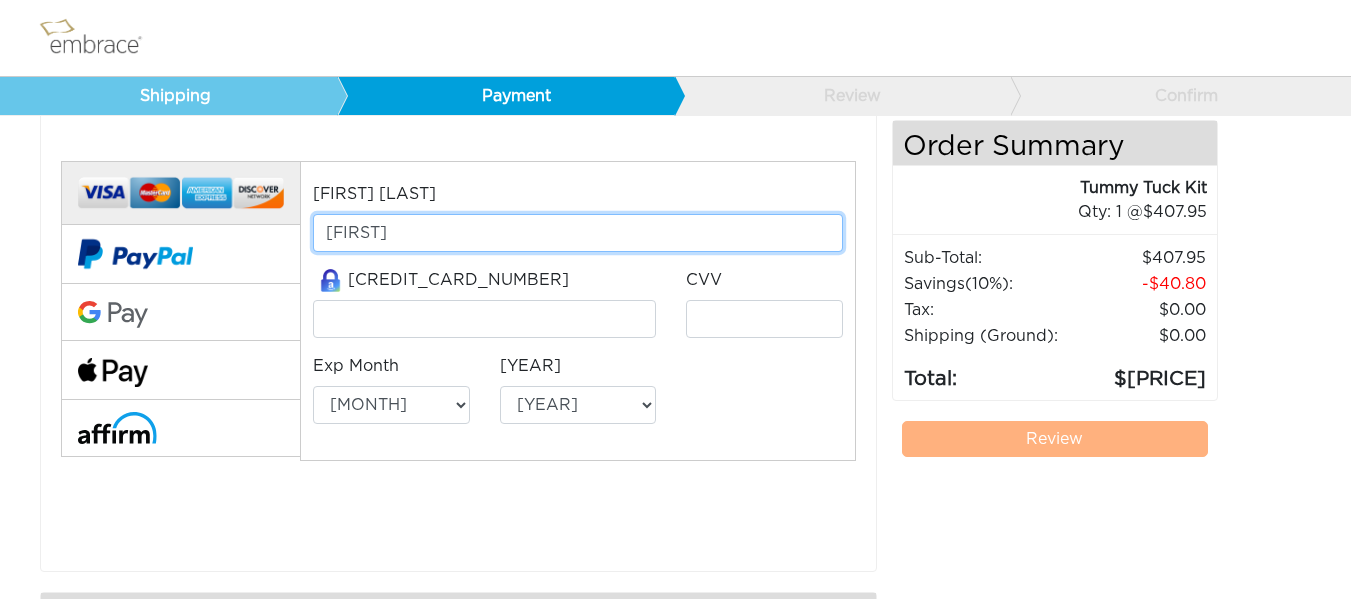 type on "[FIRST]" 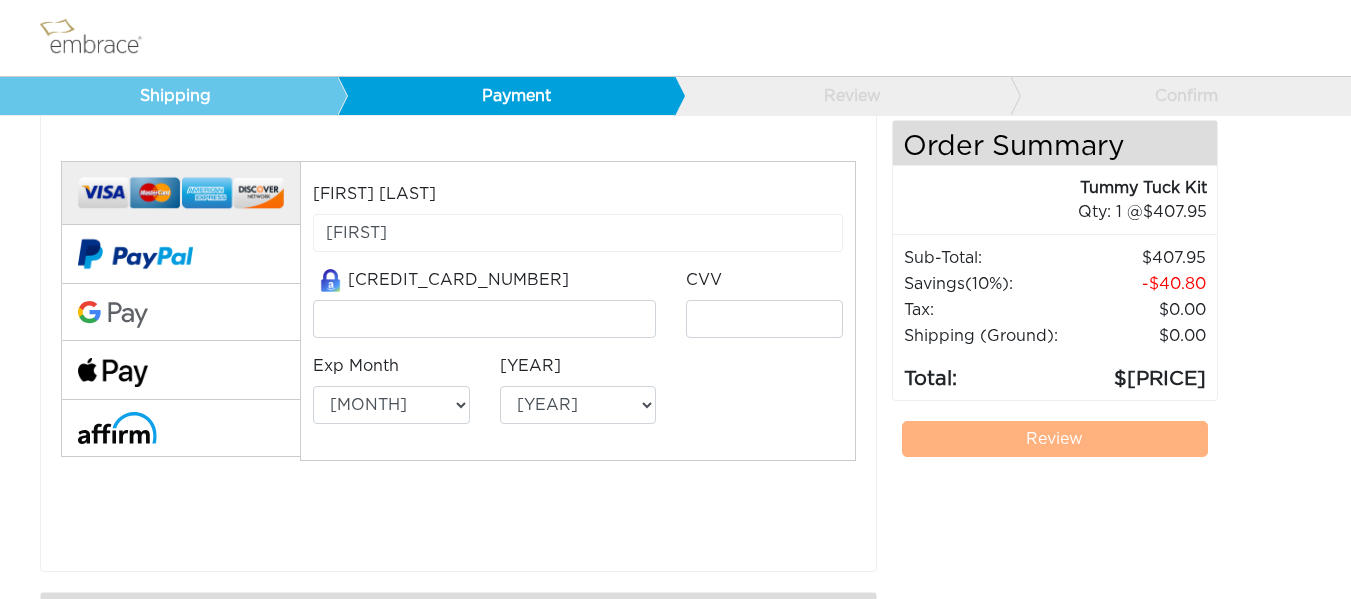 type on "[CREDIT_CARD_NUMBER]" 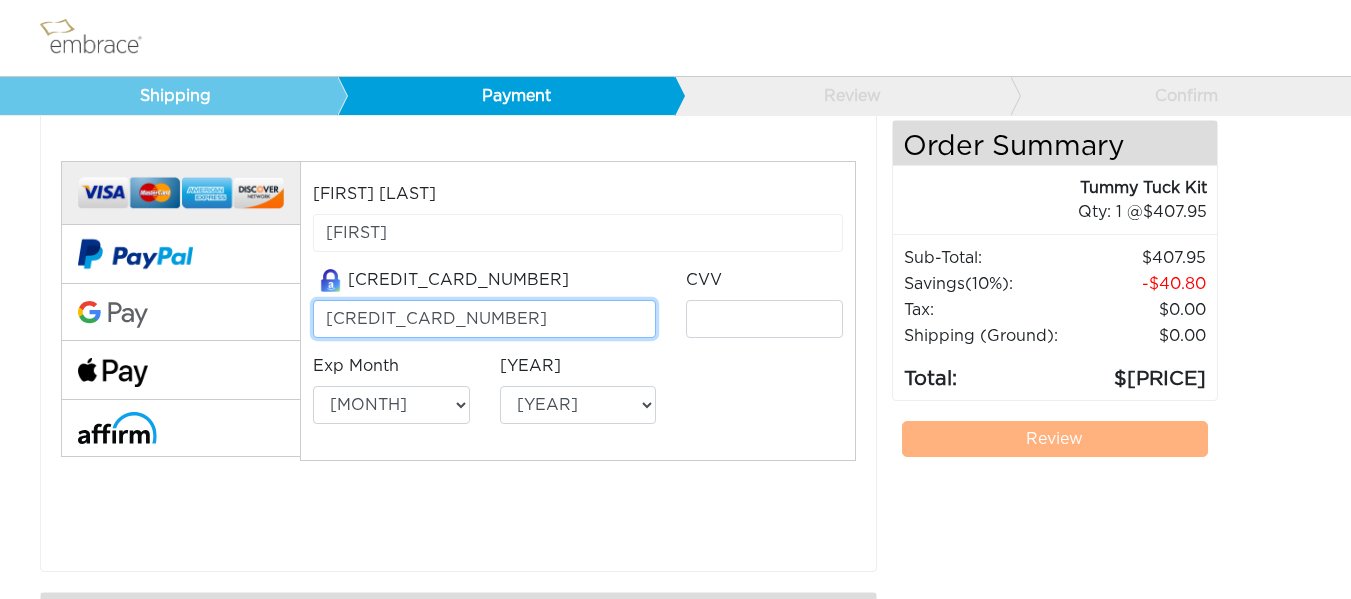 type on "[CVV]" 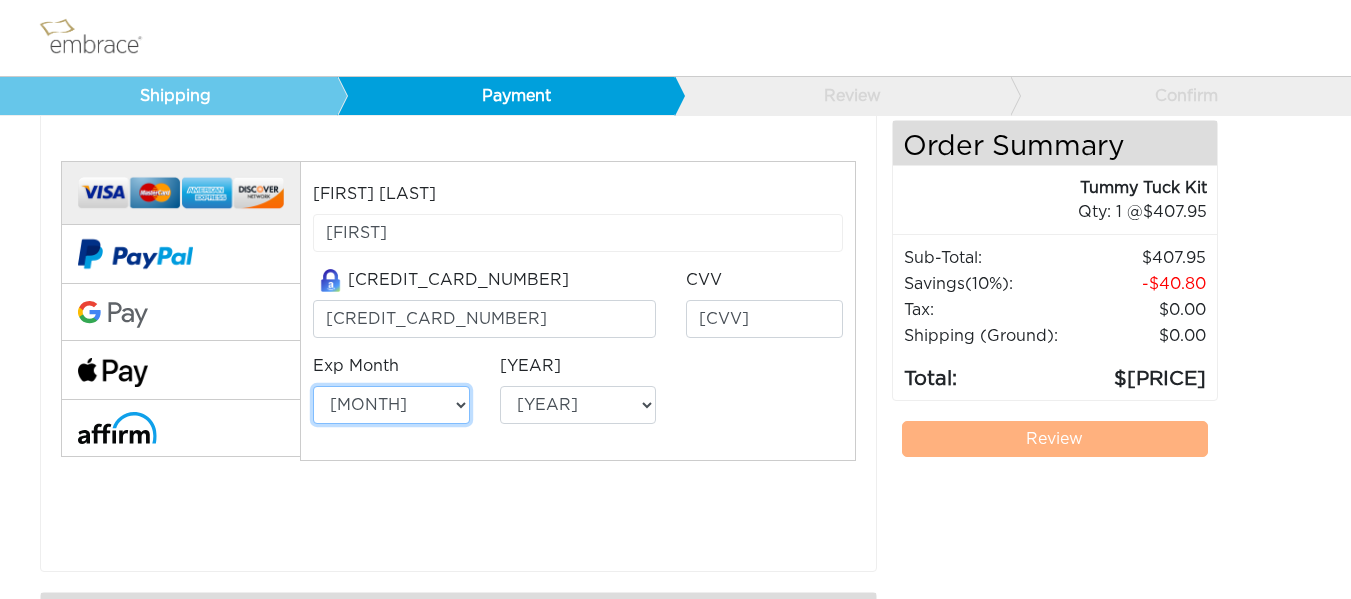 select on "8" 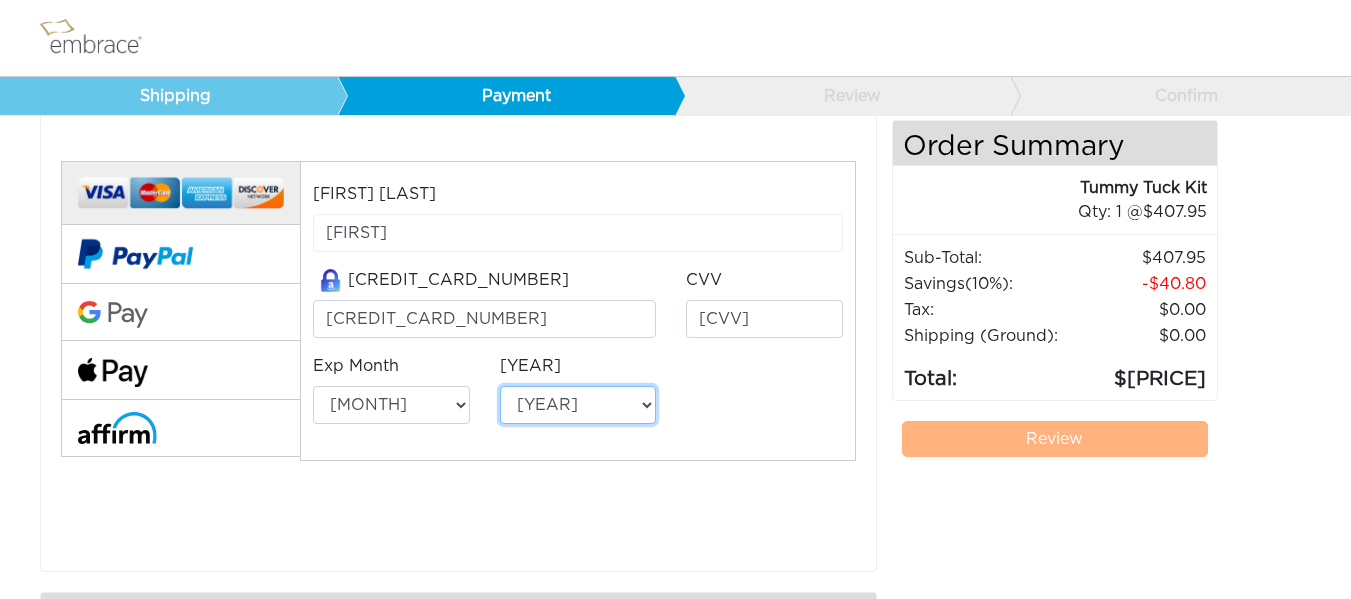 select on "2028" 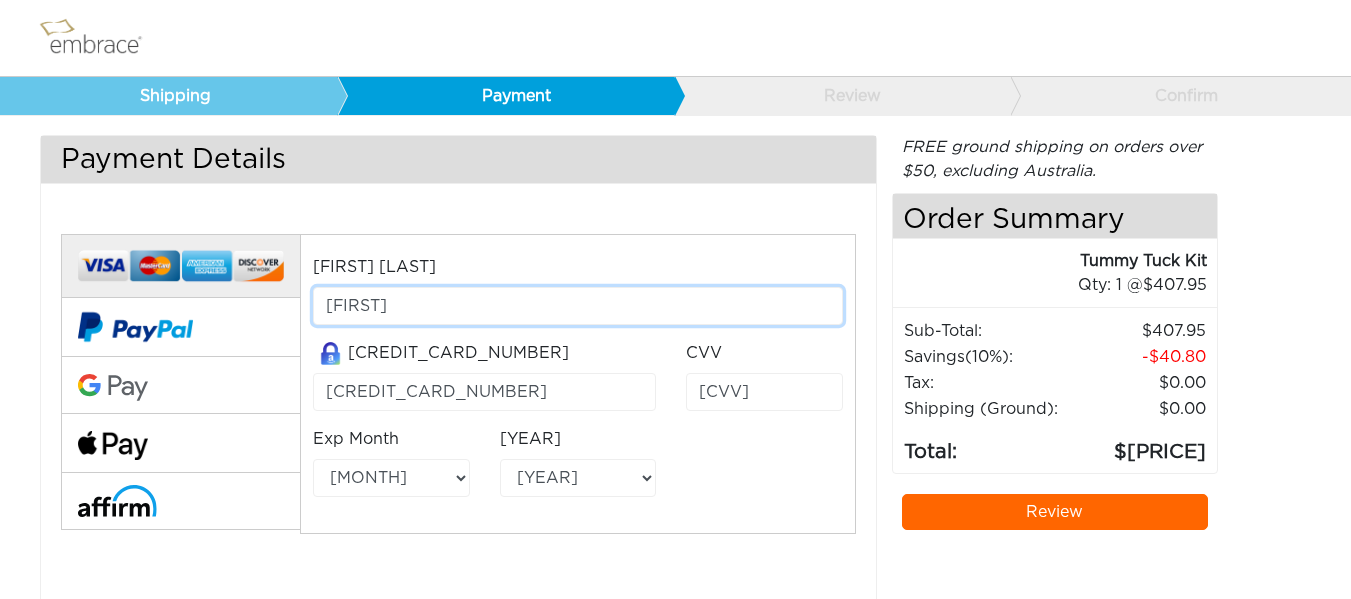 scroll, scrollTop: 0, scrollLeft: 0, axis: both 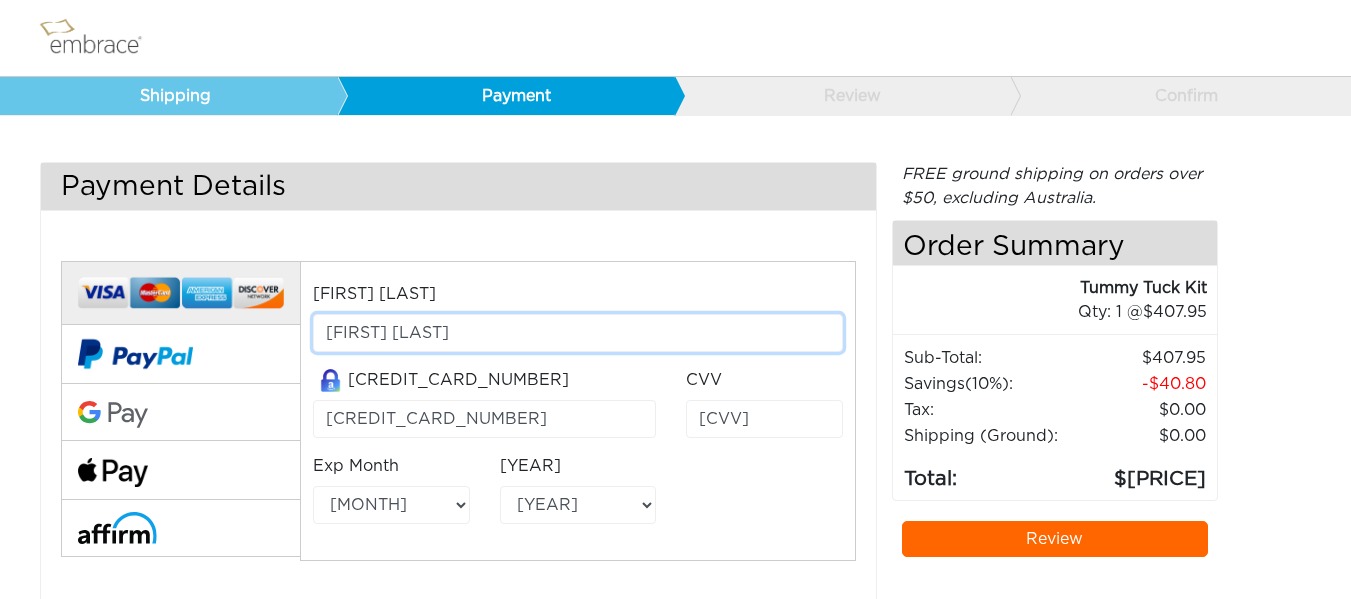 type on "Rana Elchamaa" 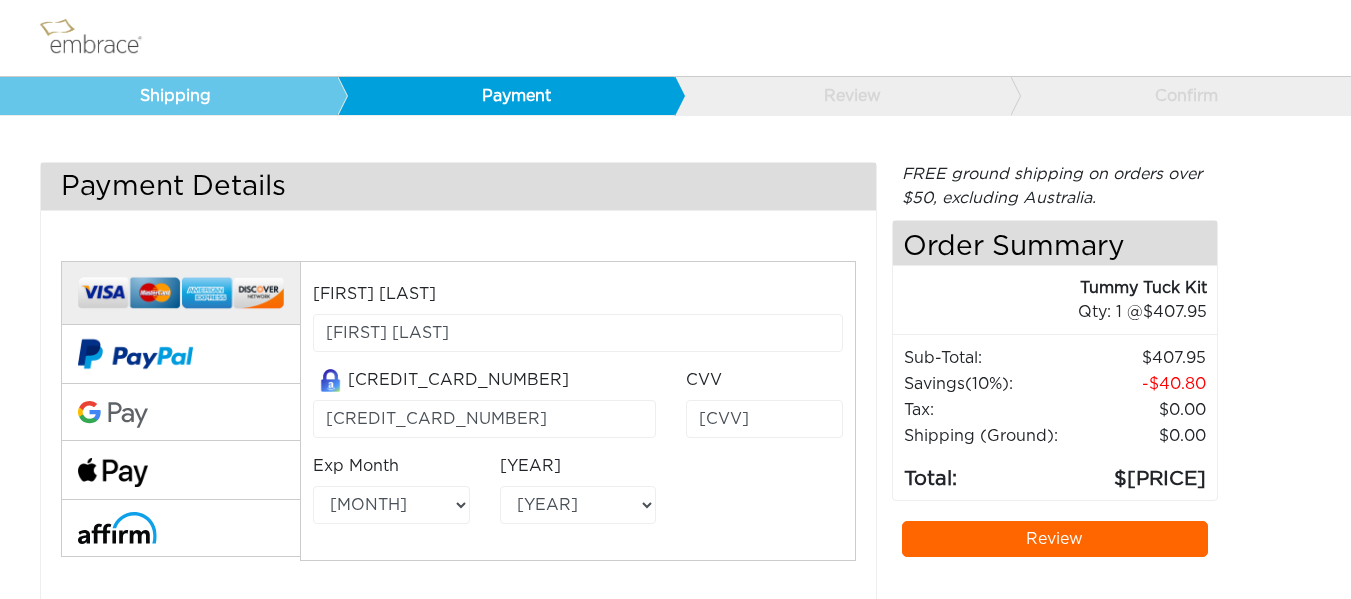 click on "Cardholder Name*
Rana Elchamaa
Credit Card Number*
340163474081002
CVV
2858" at bounding box center [578, 411] 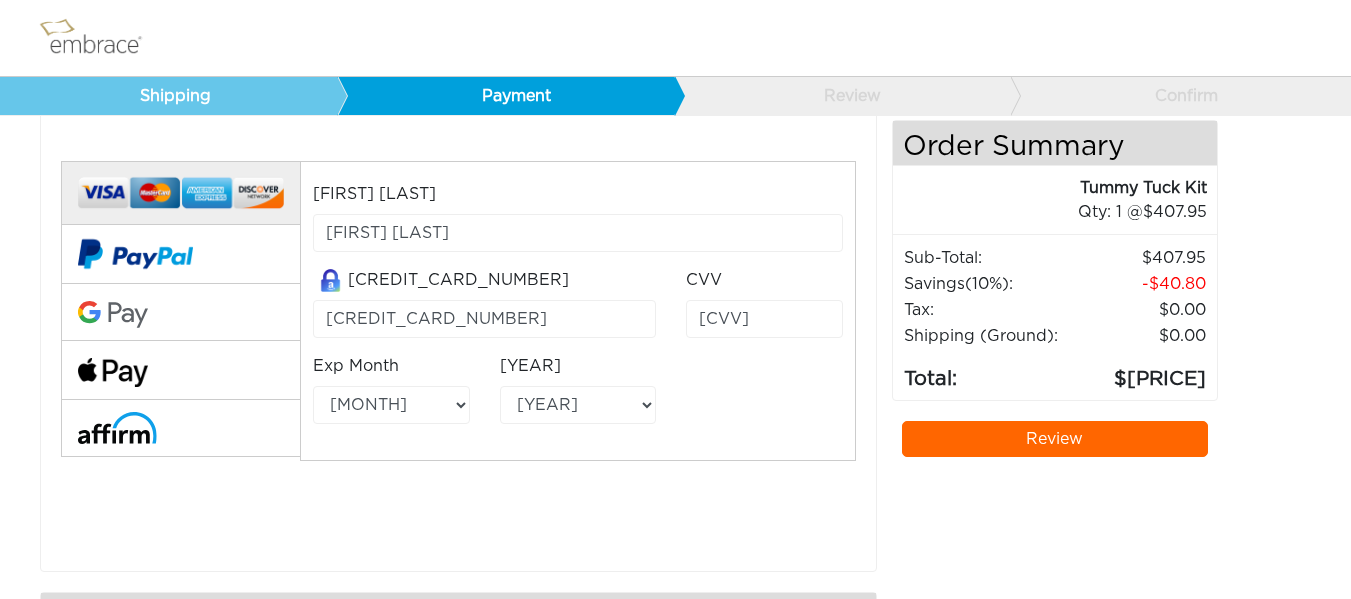 click on "Review" at bounding box center (1054, 439) 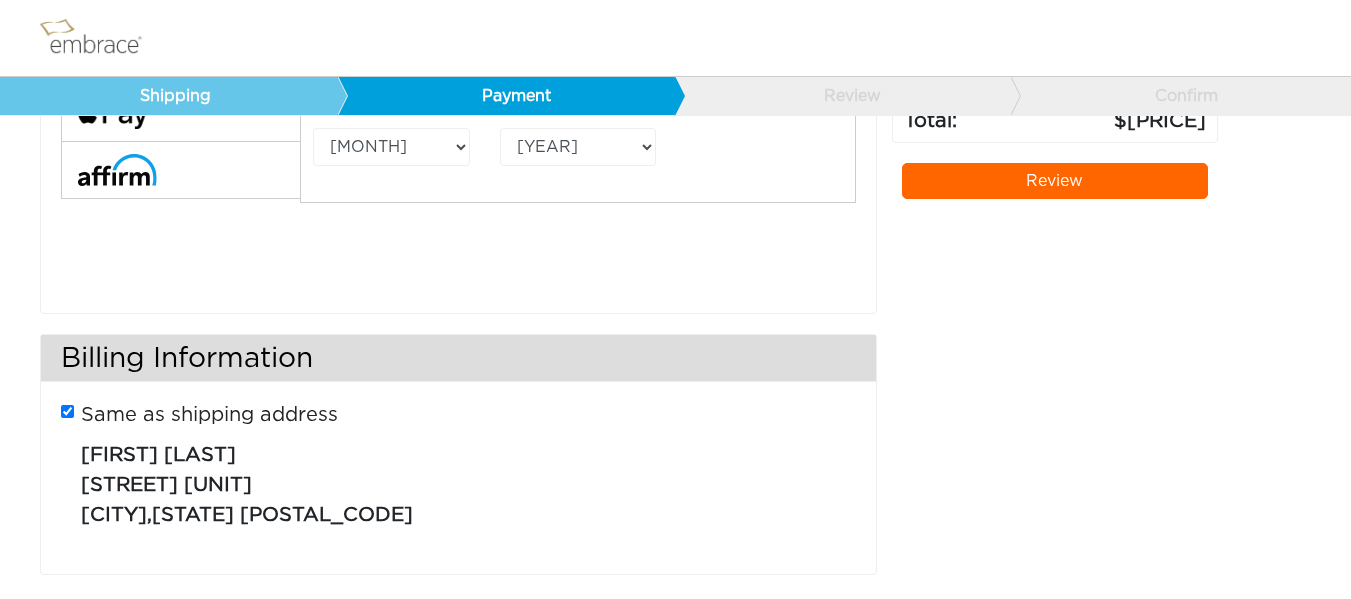 scroll, scrollTop: 378, scrollLeft: 0, axis: vertical 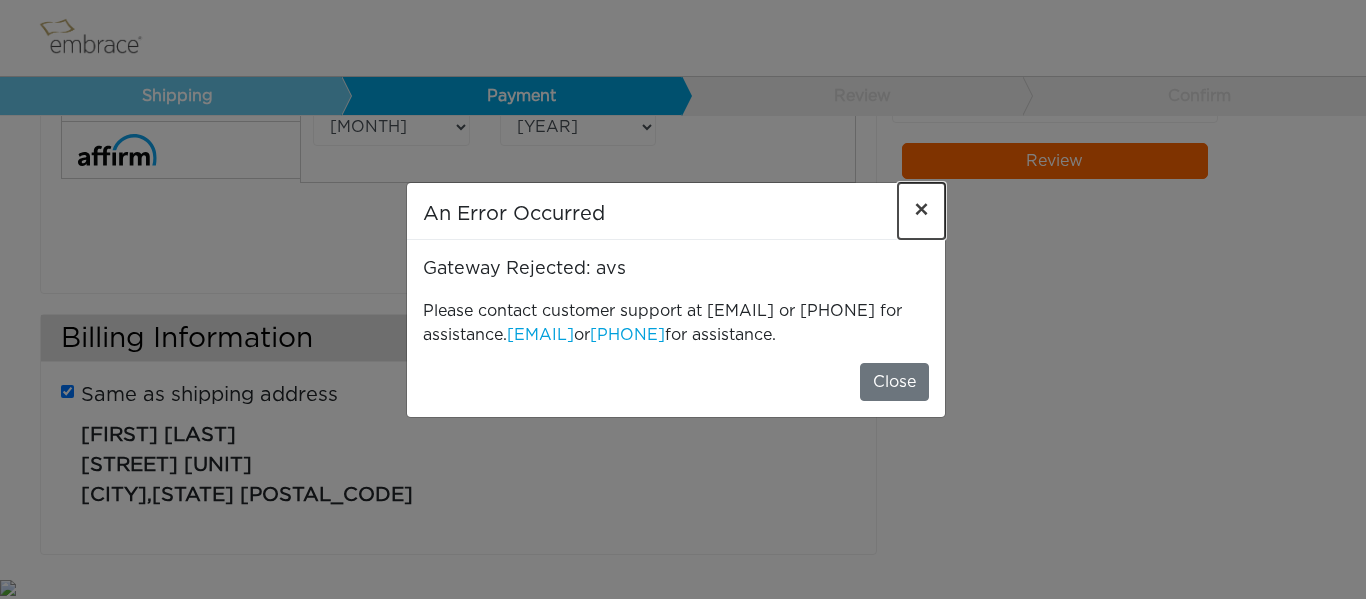 click on "×" at bounding box center (921, 211) 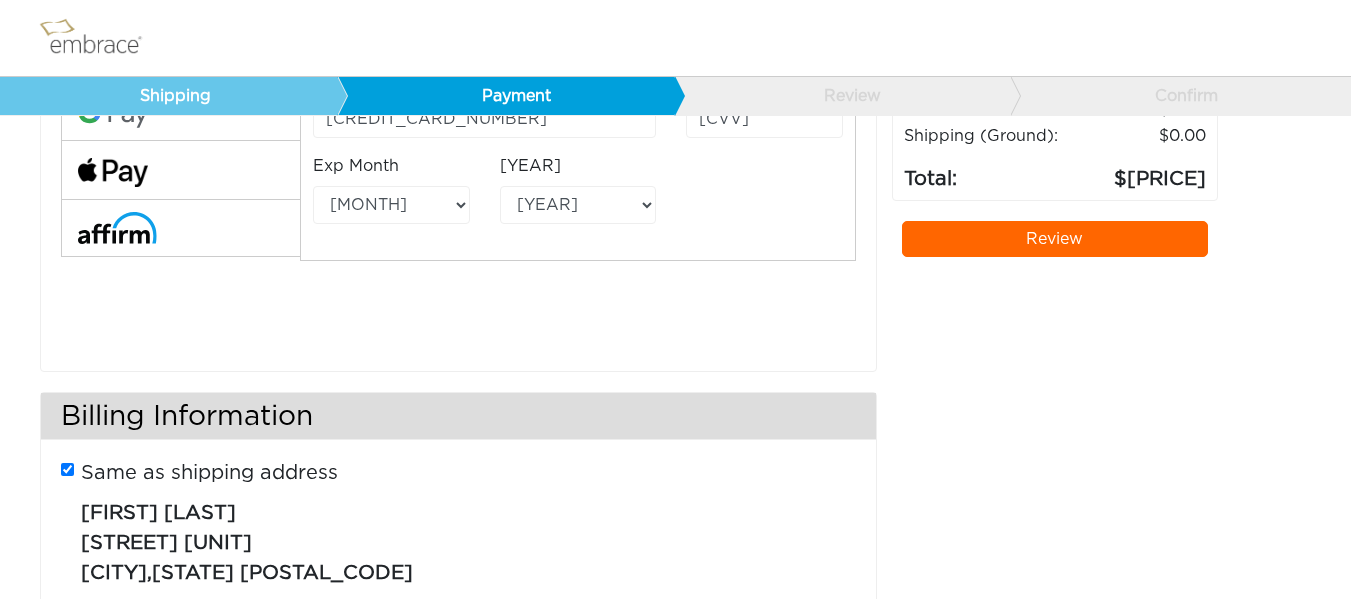 scroll, scrollTop: 378, scrollLeft: 0, axis: vertical 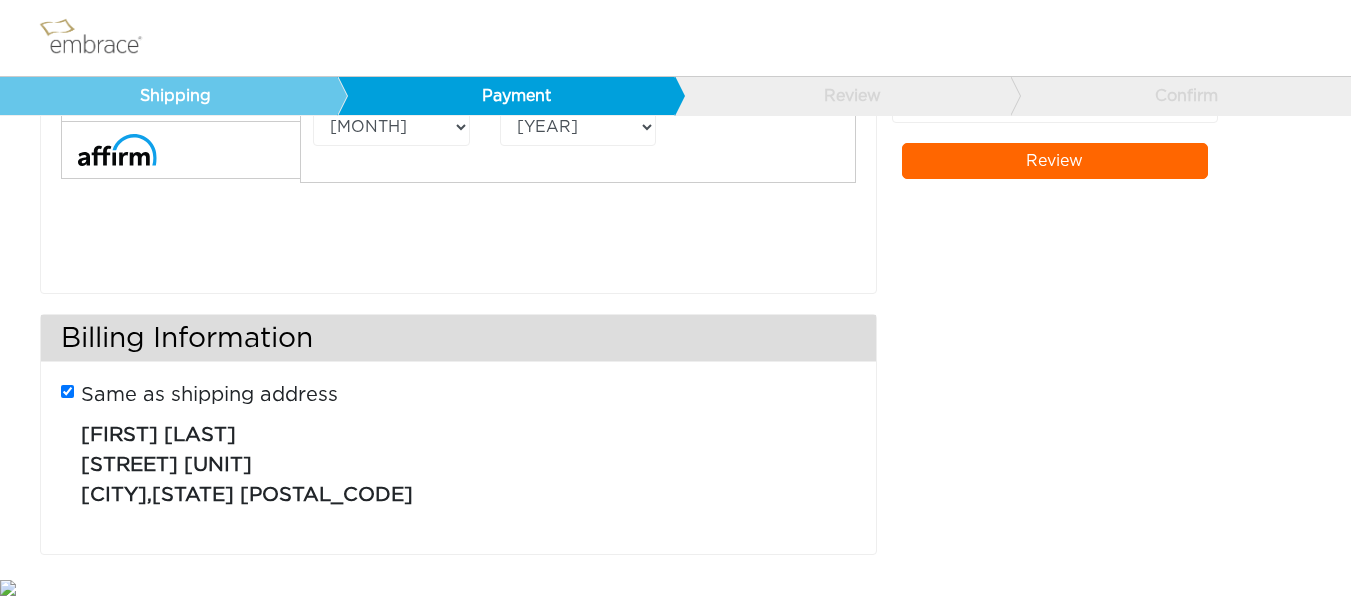 click on "Same as shipping address
Cassidy Turner
8520 Spraight Loop   Unit C
Fort Drum ,  NY   13603" at bounding box center (458, 453) 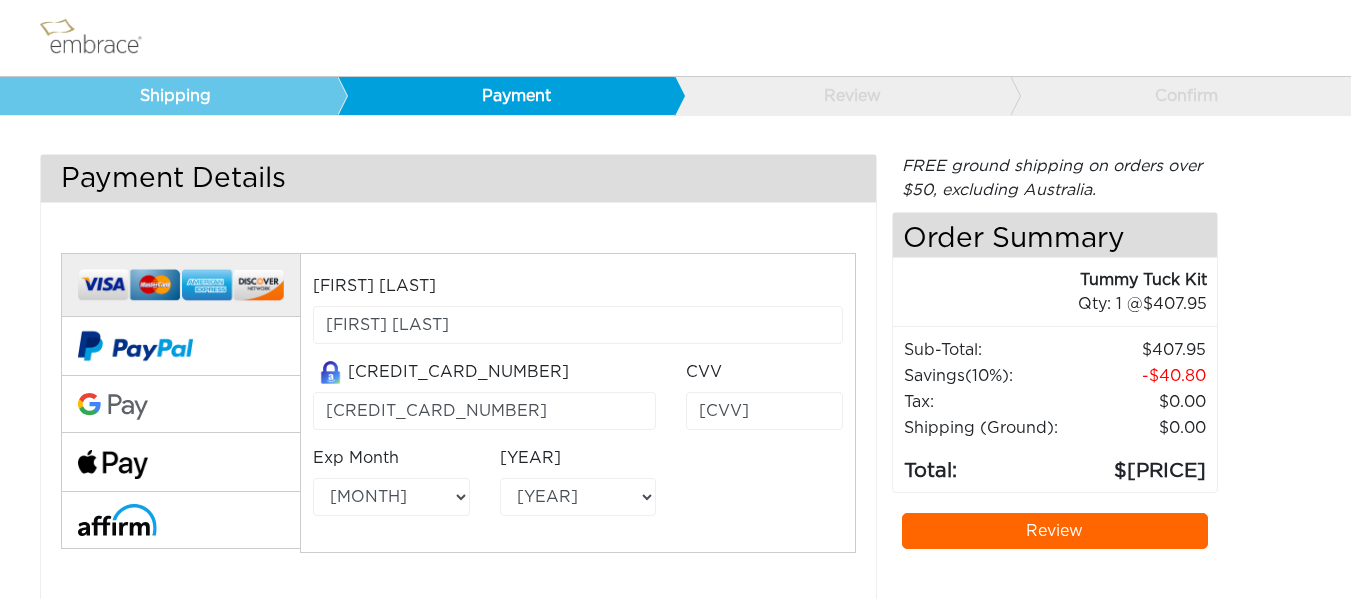 scroll, scrollTop: 0, scrollLeft: 0, axis: both 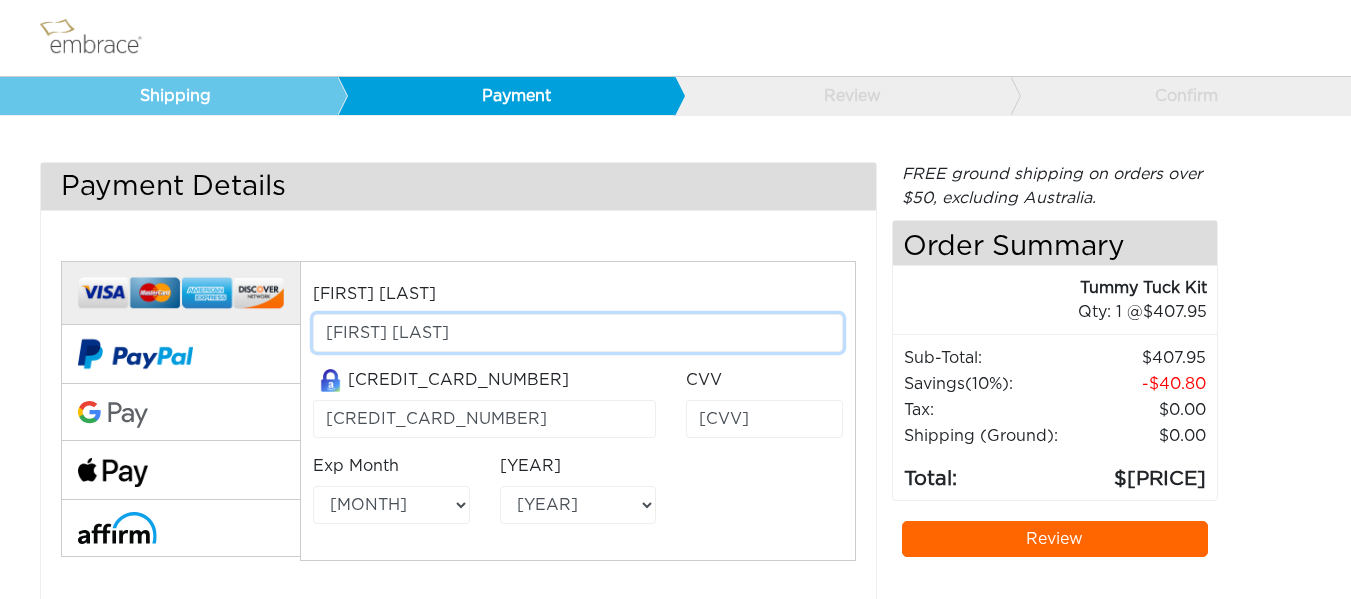 click on "Rana Elchamaa" at bounding box center [578, 333] 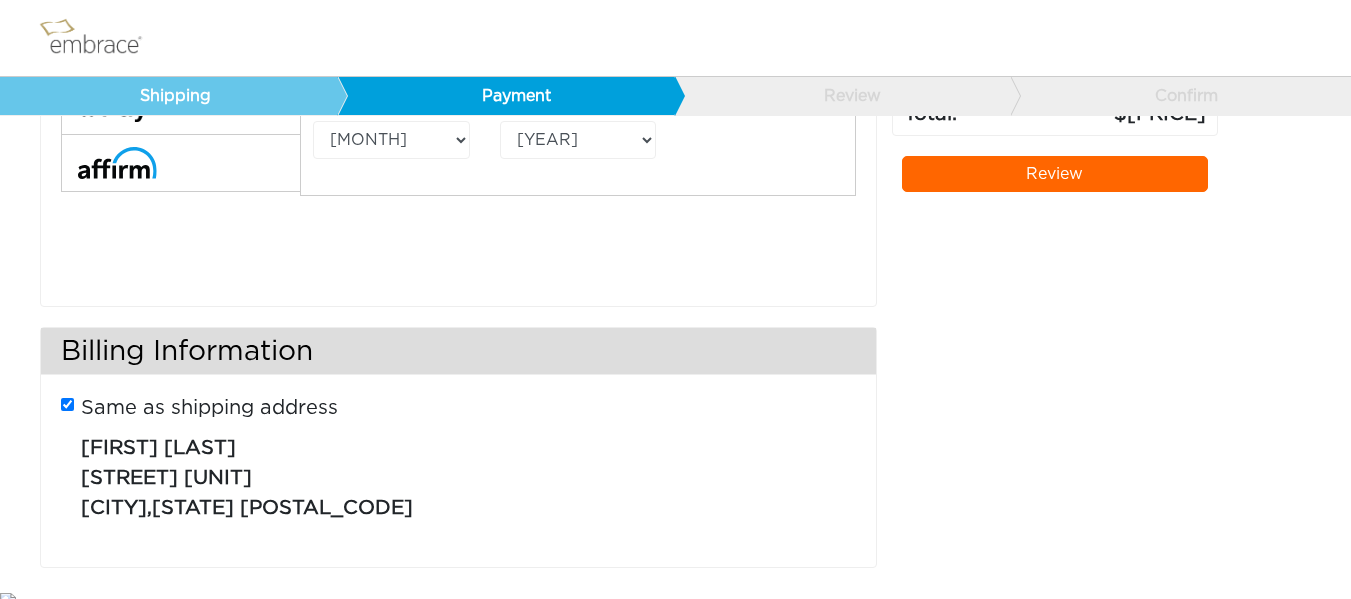scroll, scrollTop: 378, scrollLeft: 0, axis: vertical 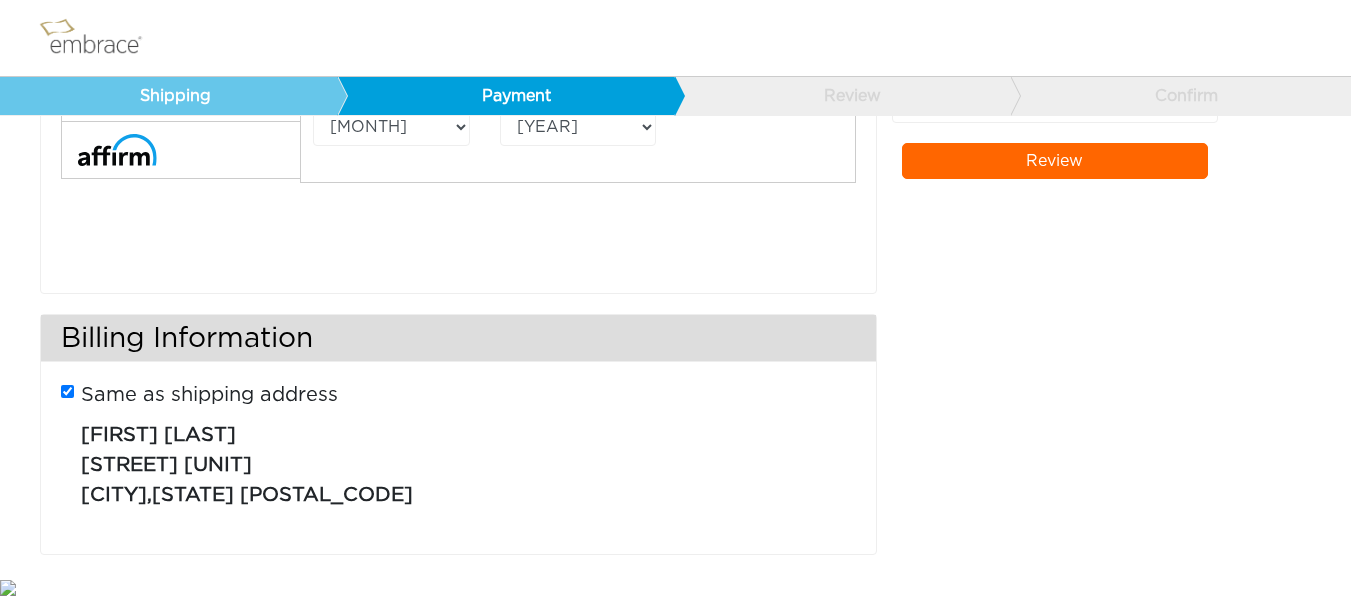 click on "Review" at bounding box center (1054, 161) 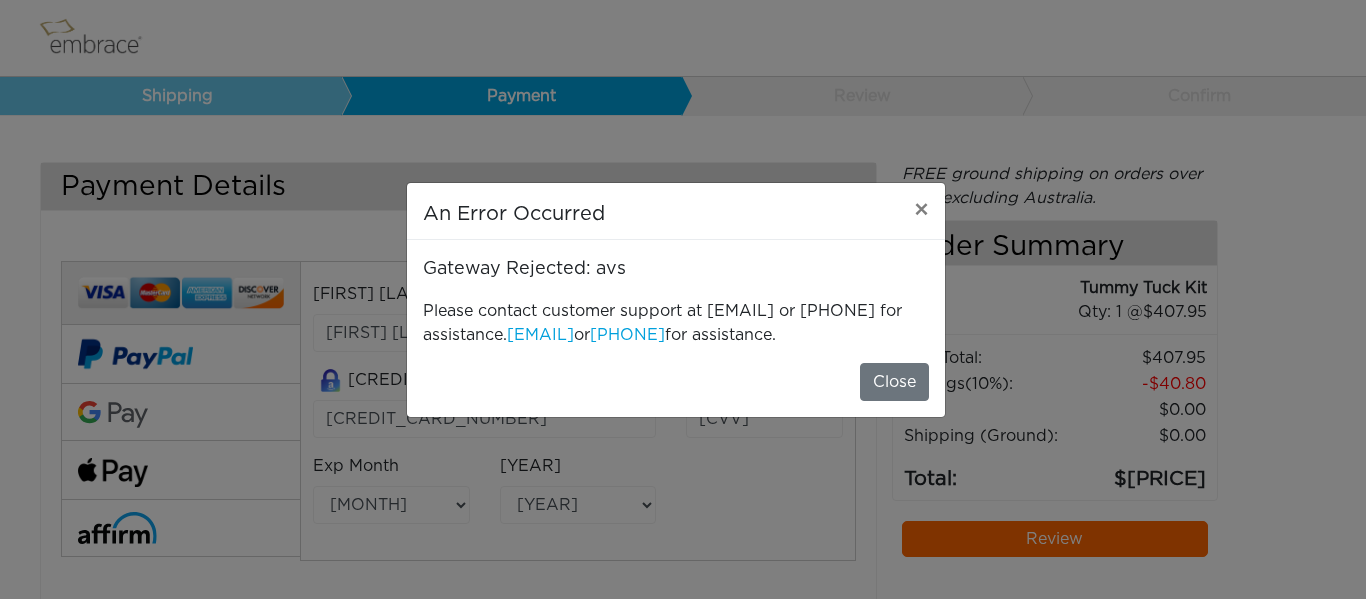 click on "An Error Occurred
×
Gateway Rejected: avs
Please contact customer support at  support@neodynebio.com  or  1-855-722-7879  for assistance.
Close" at bounding box center [683, 299] 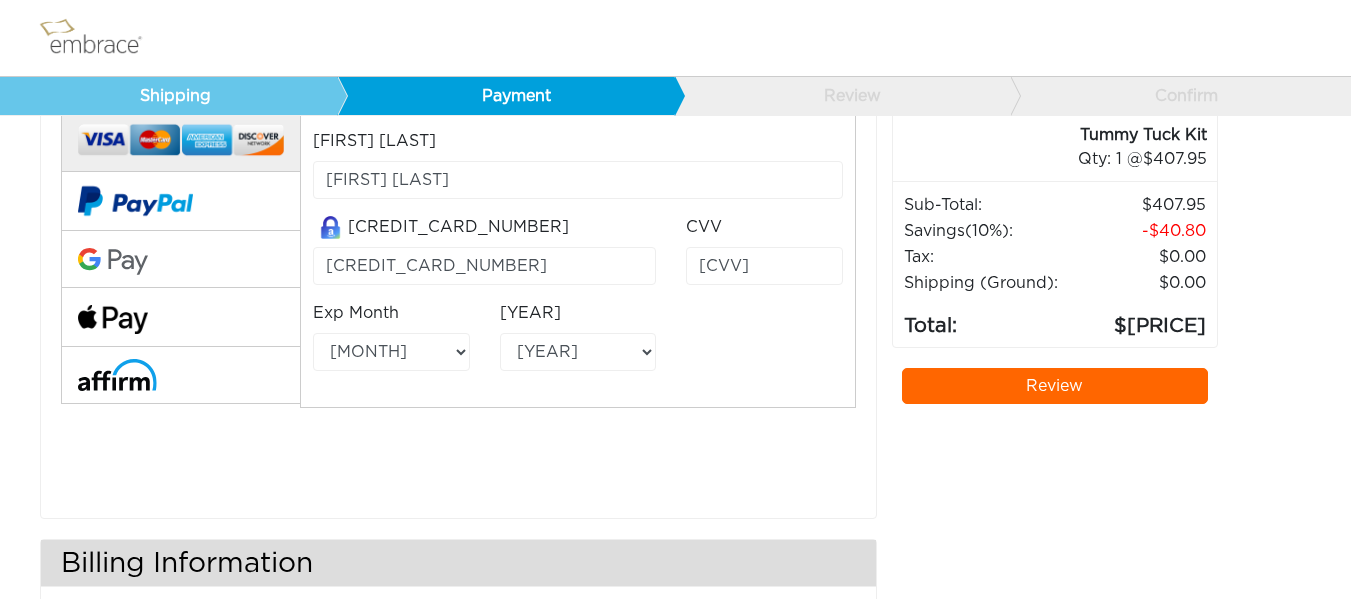 scroll, scrollTop: 78, scrollLeft: 0, axis: vertical 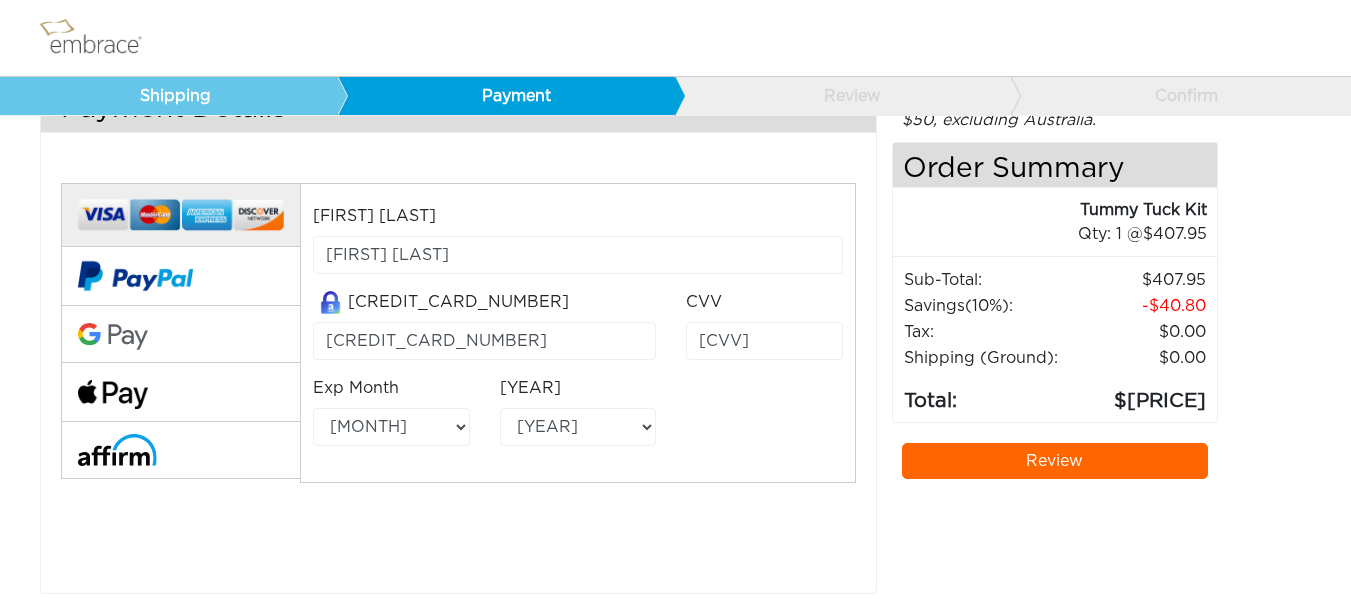 click on "Review" at bounding box center [1054, 461] 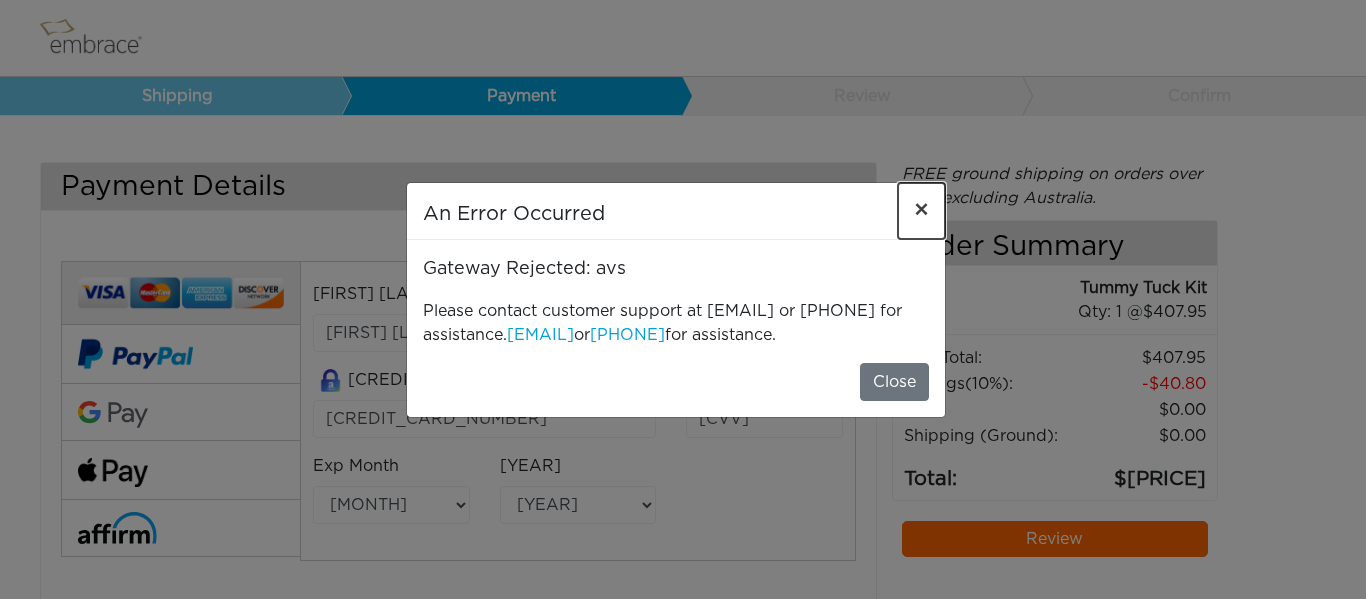 click on "×" at bounding box center [921, 211] 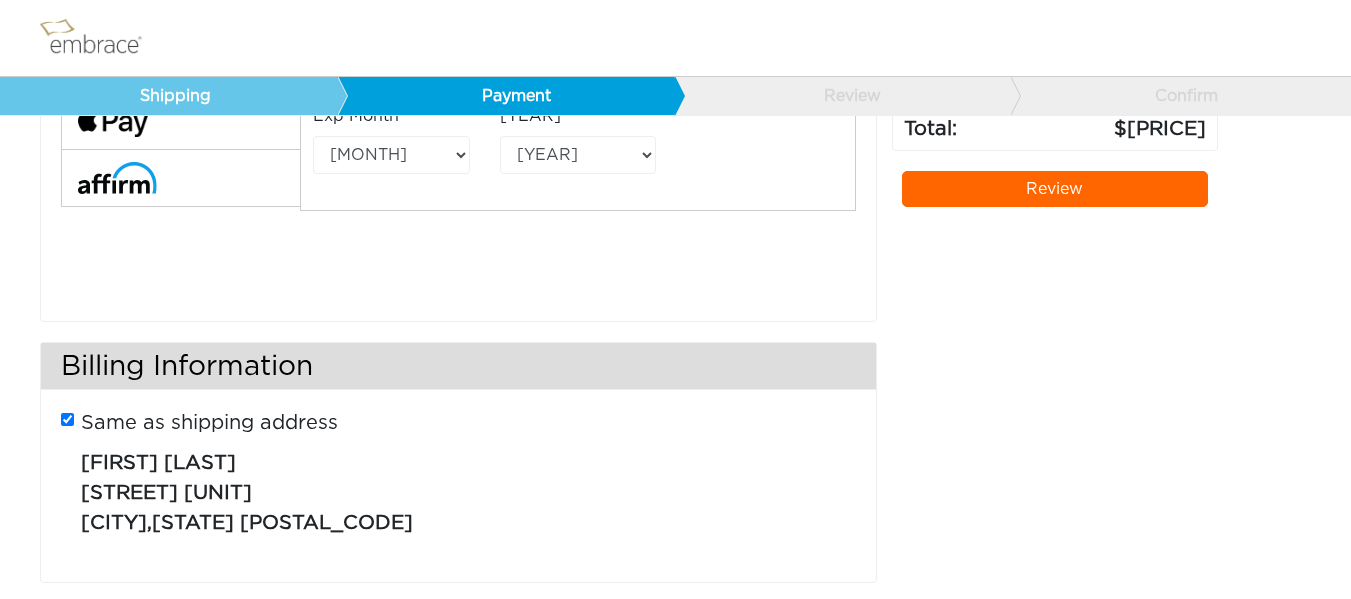 scroll, scrollTop: 378, scrollLeft: 0, axis: vertical 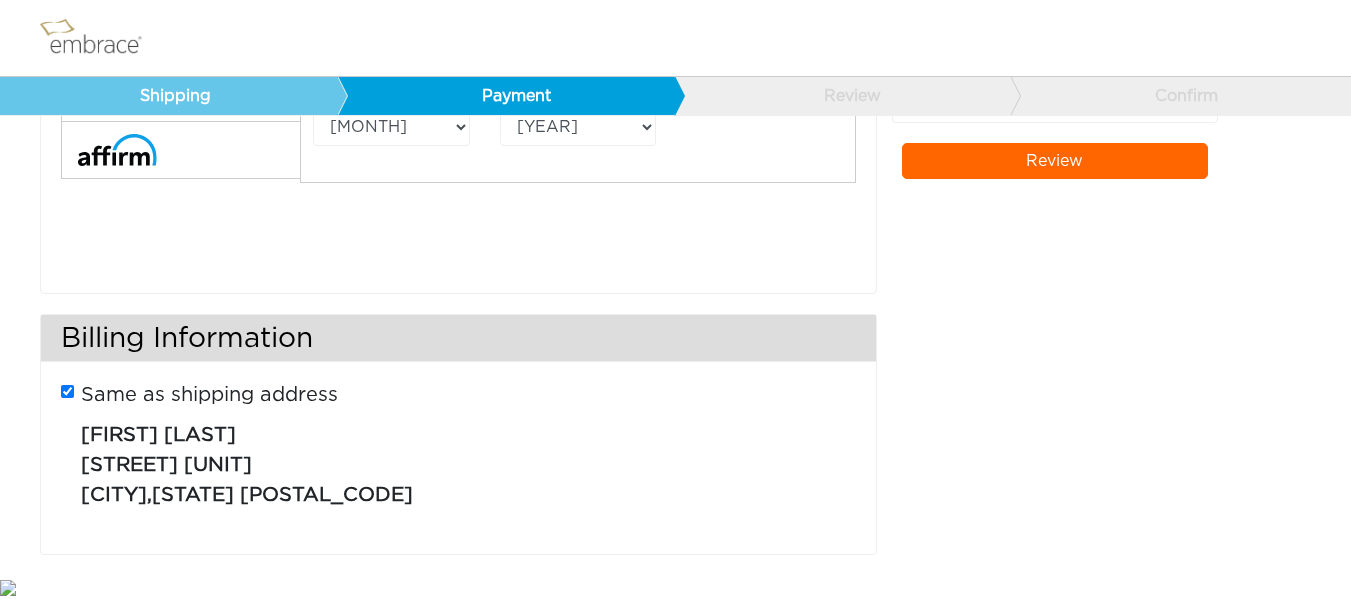 click on "Same as shipping address" at bounding box center (209, 395) 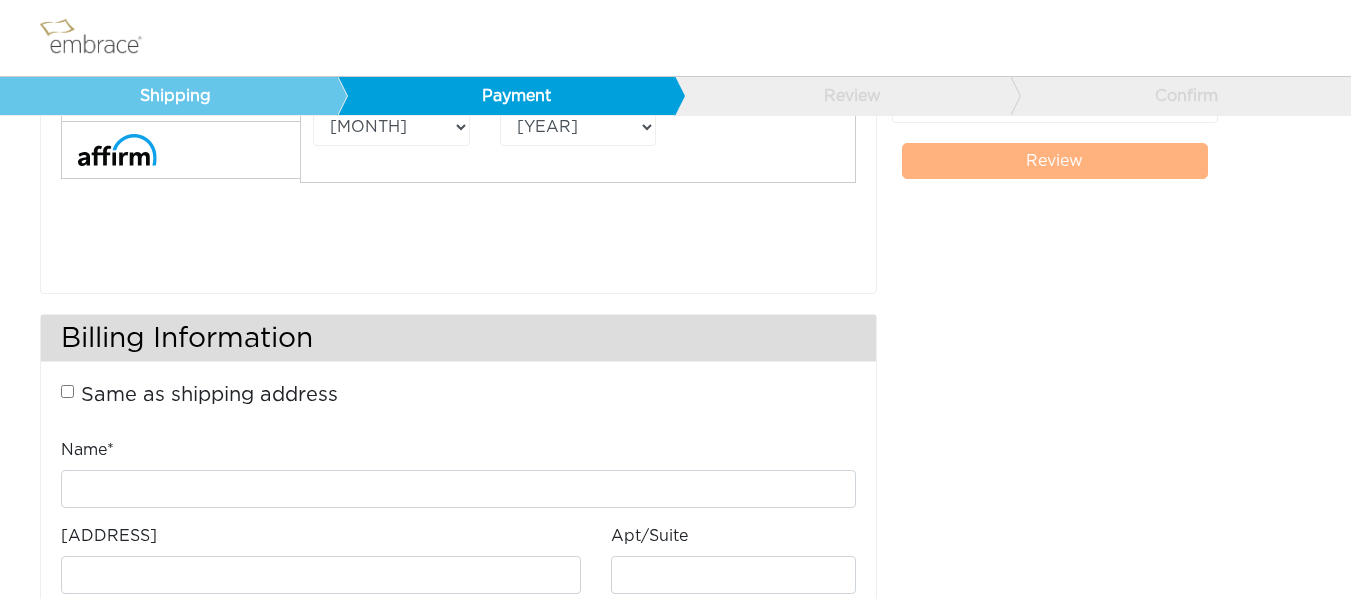 click on "Same as shipping address" at bounding box center (209, 395) 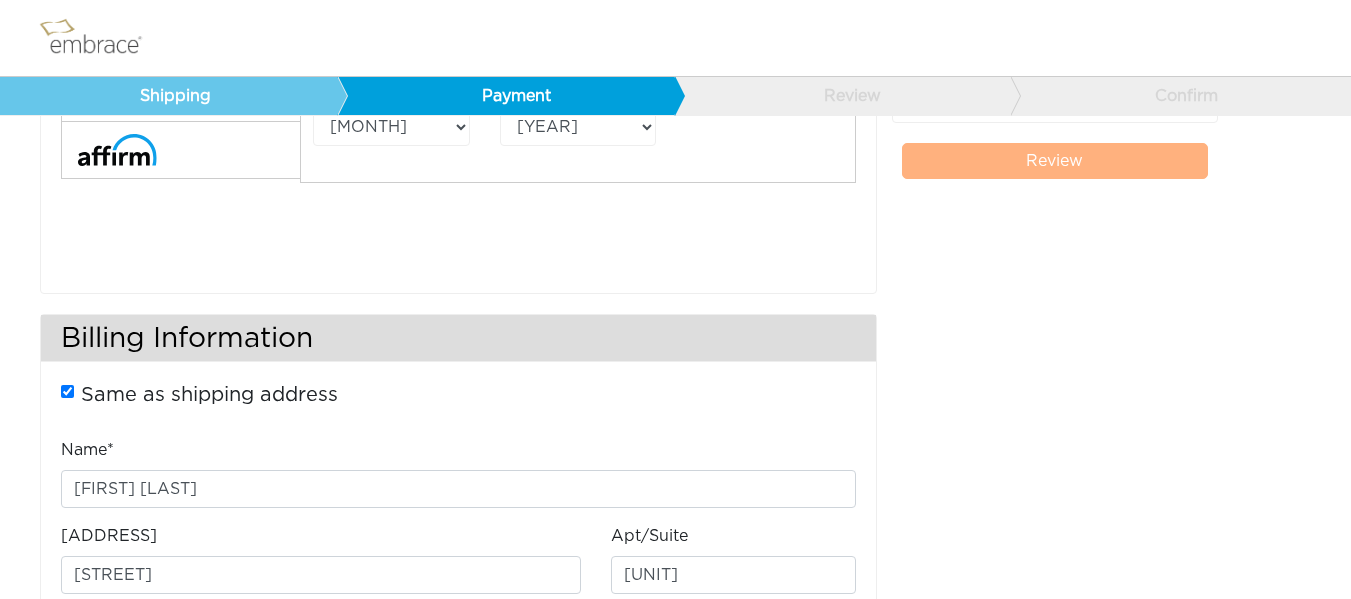 scroll, scrollTop: 262, scrollLeft: 0, axis: vertical 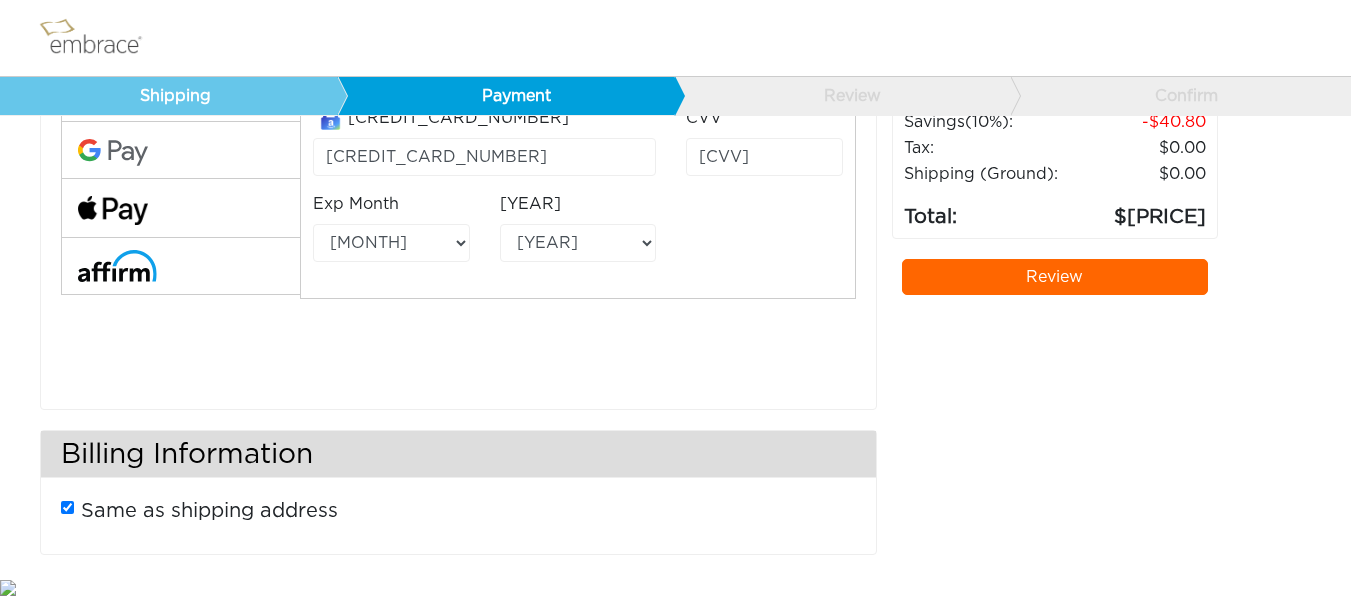 click on "Same as shipping address" at bounding box center [209, 511] 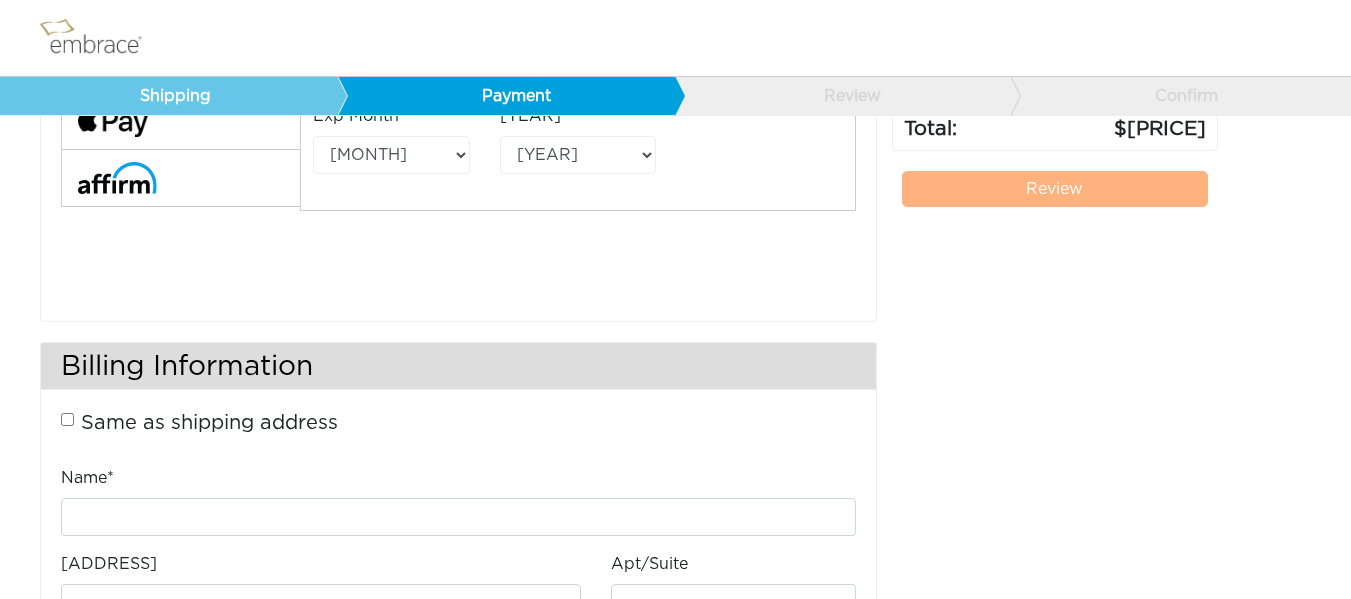 scroll, scrollTop: 562, scrollLeft: 0, axis: vertical 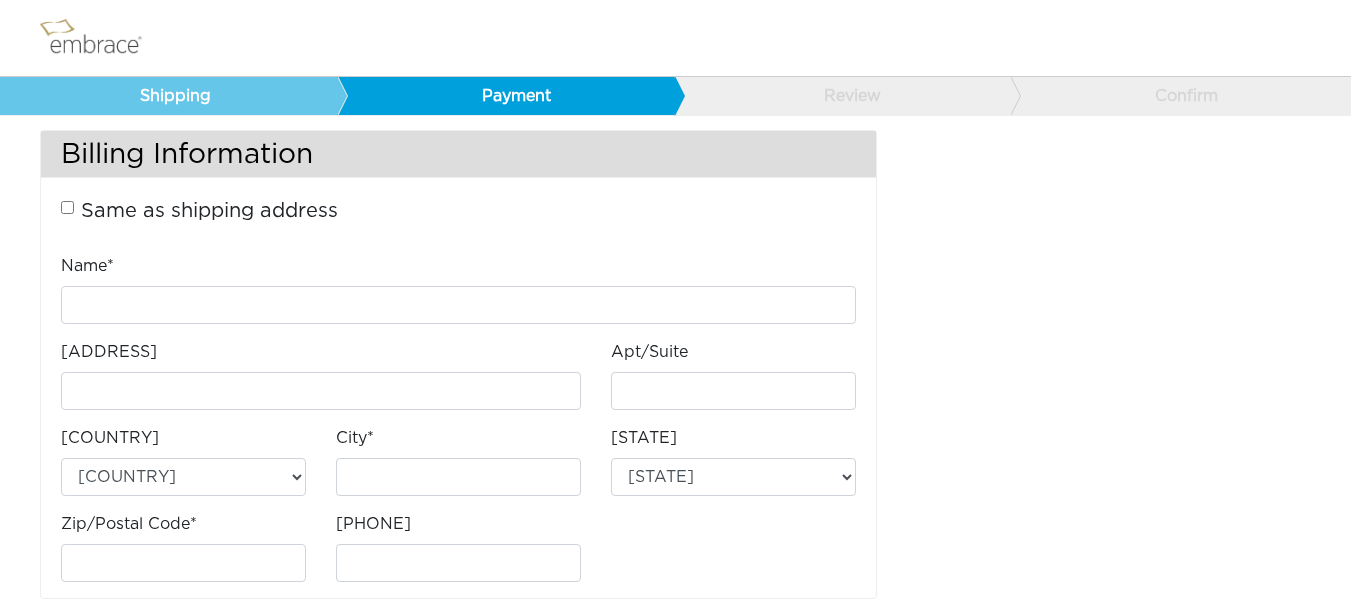 click on "Same as shipping address
Cassidy Turner
8520 Spraight Loop   Unit C
Fort Drum ,  NY   13603" at bounding box center (458, 211) 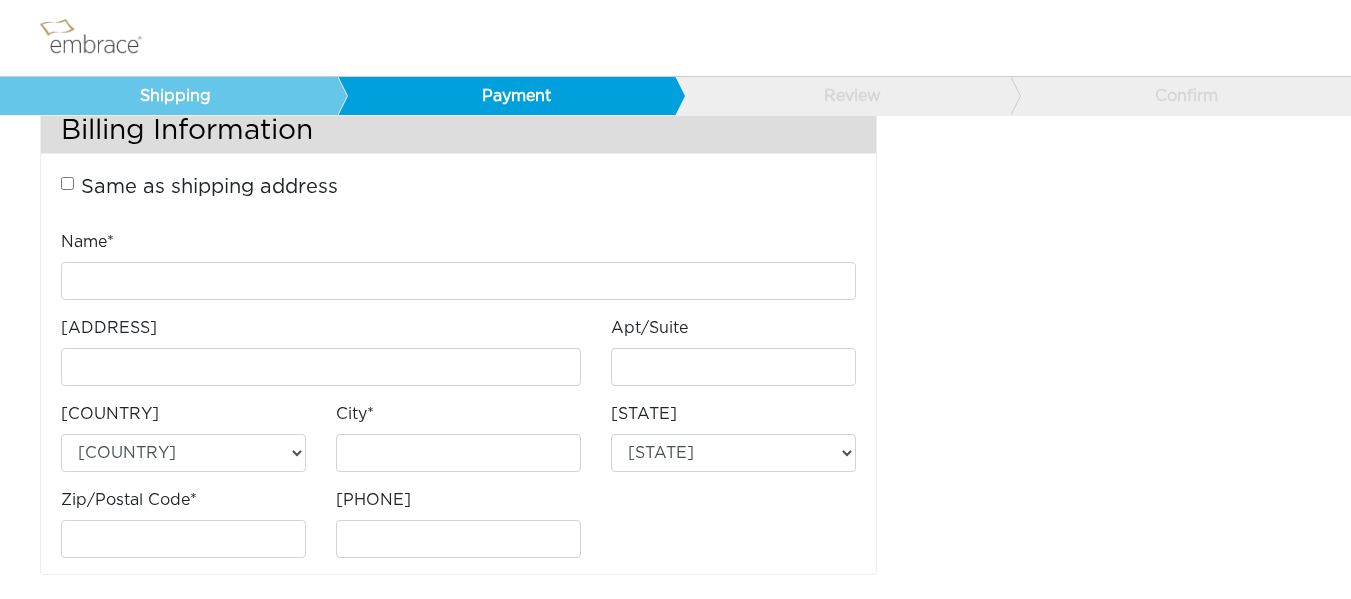 scroll, scrollTop: 606, scrollLeft: 0, axis: vertical 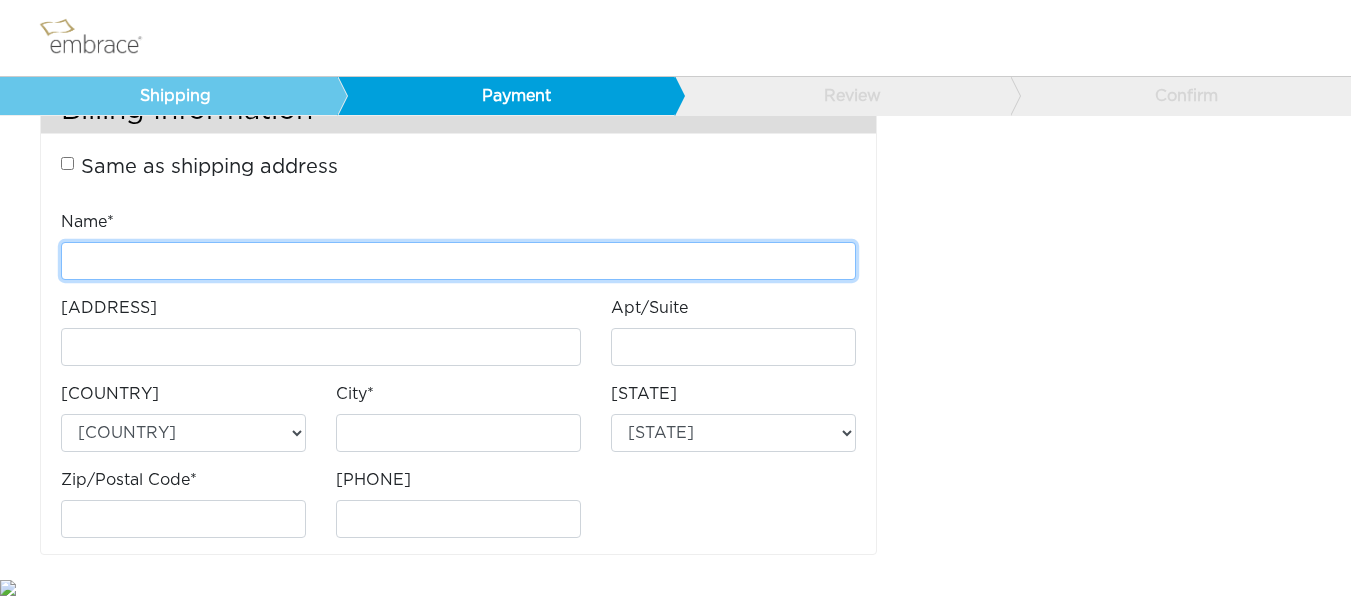 click on "Name*" at bounding box center [458, 261] 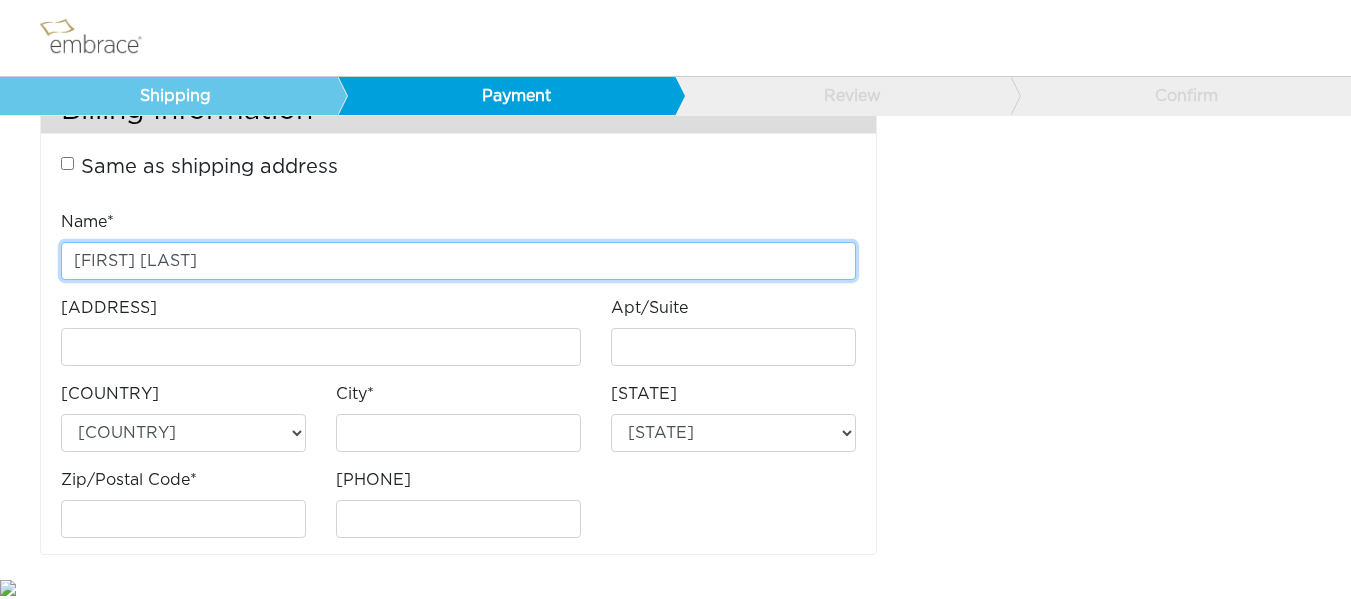 type on "Rana Elchamaa" 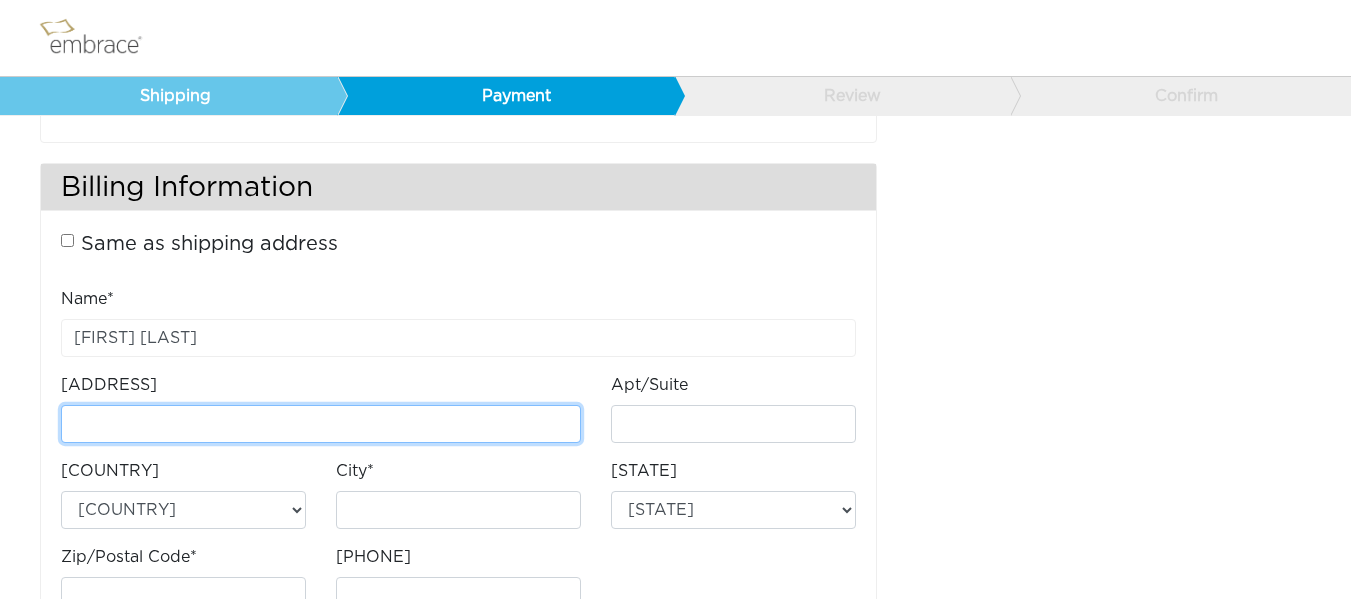 scroll, scrollTop: 606, scrollLeft: 0, axis: vertical 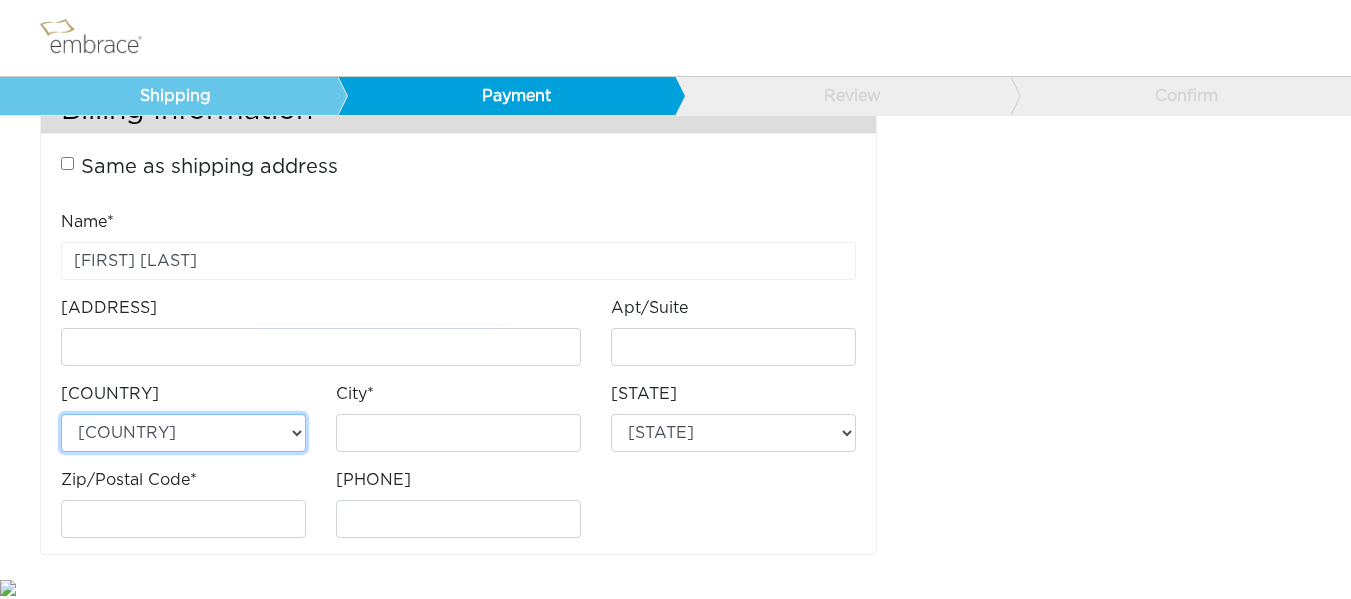 click on "Australia (AU)
United States (US)" at bounding box center [183, 433] 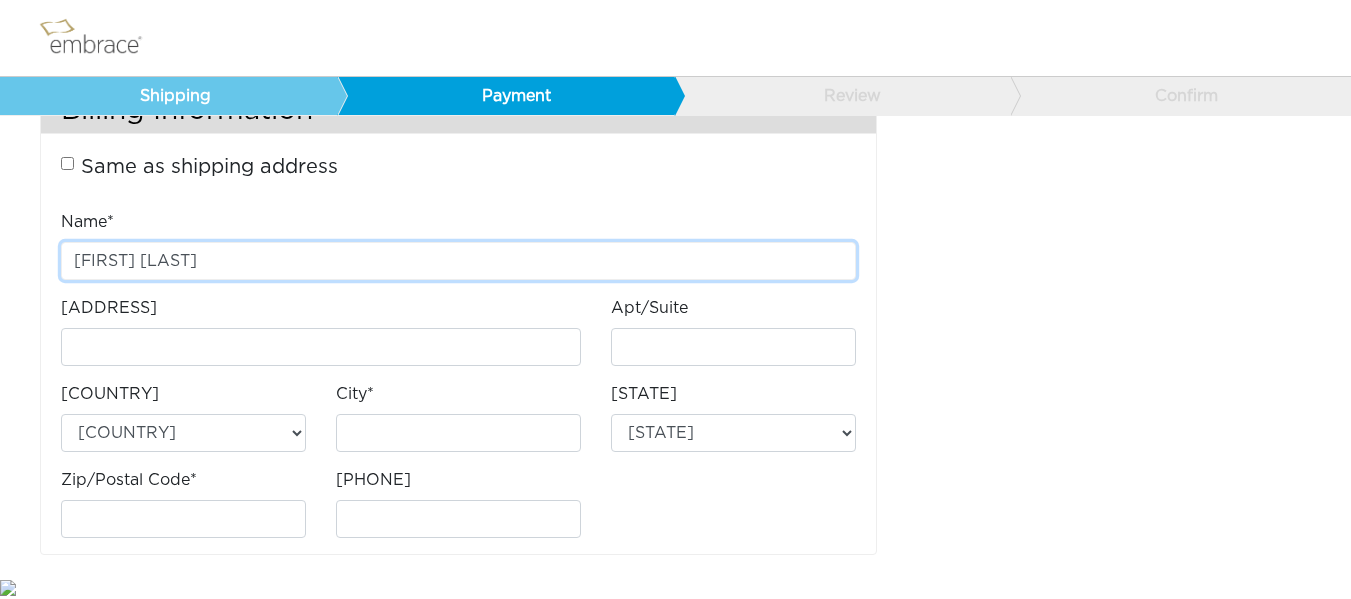 click on "Rana Elchamaa" at bounding box center [458, 261] 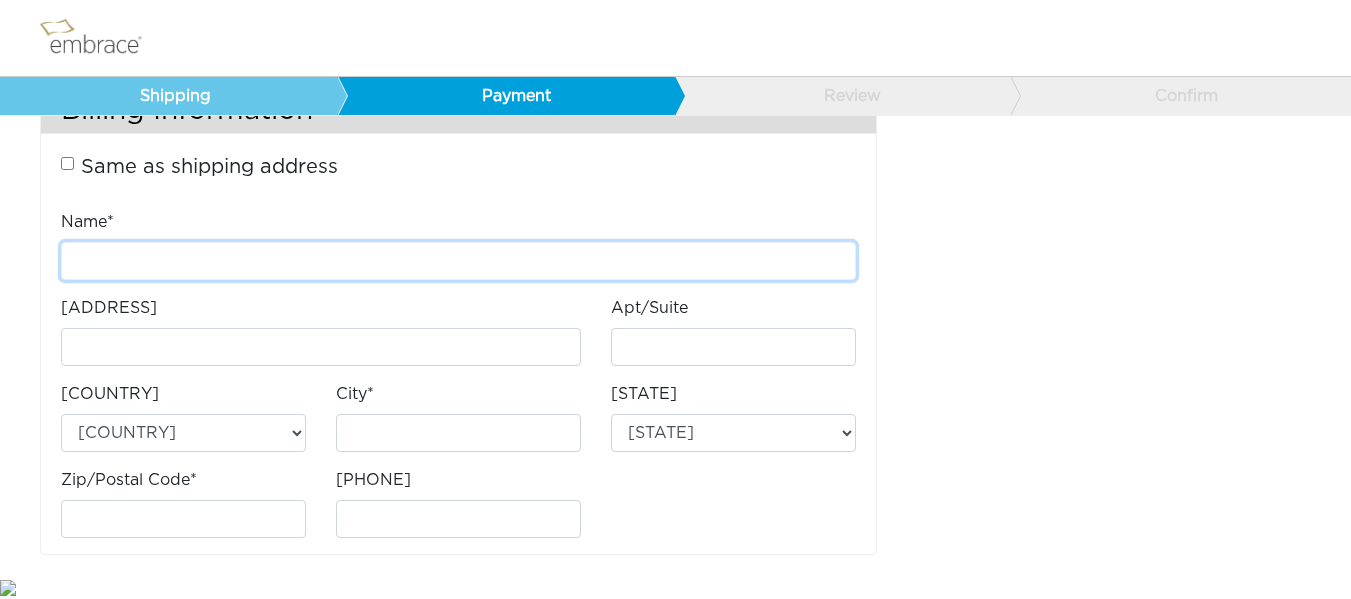 type 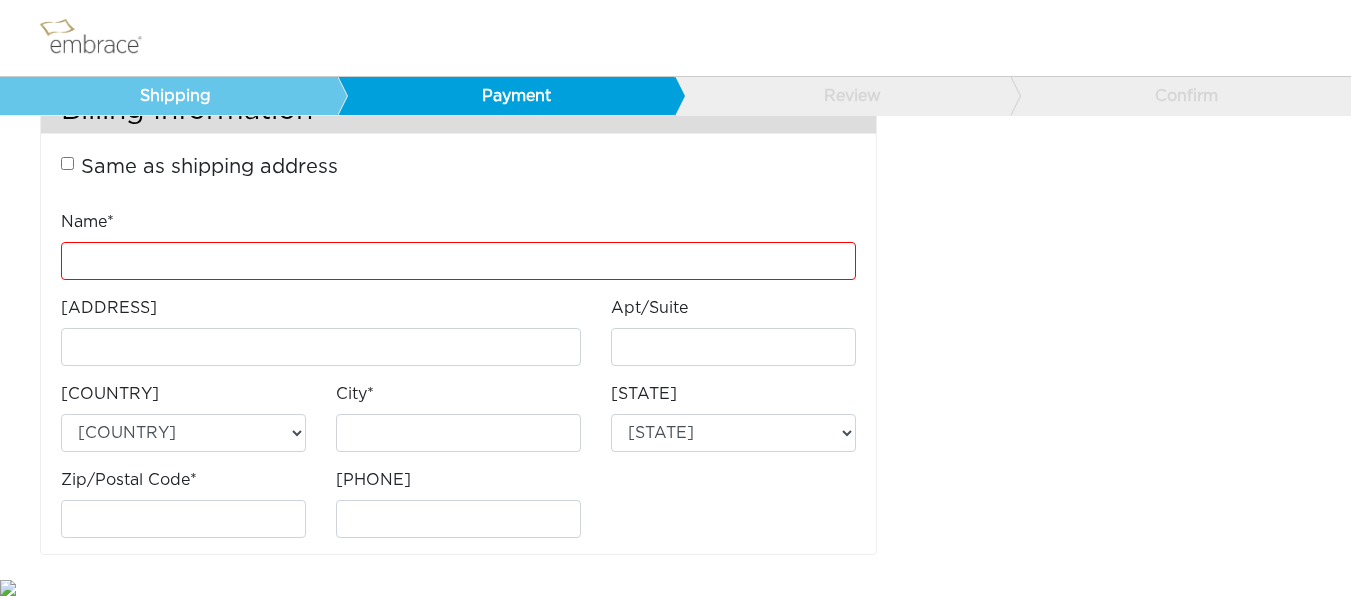 click on "Same as shipping address
Cassidy Turner
8520 Spraight Loop   Unit C
Fort Drum ,  NY   13603" at bounding box center [458, 167] 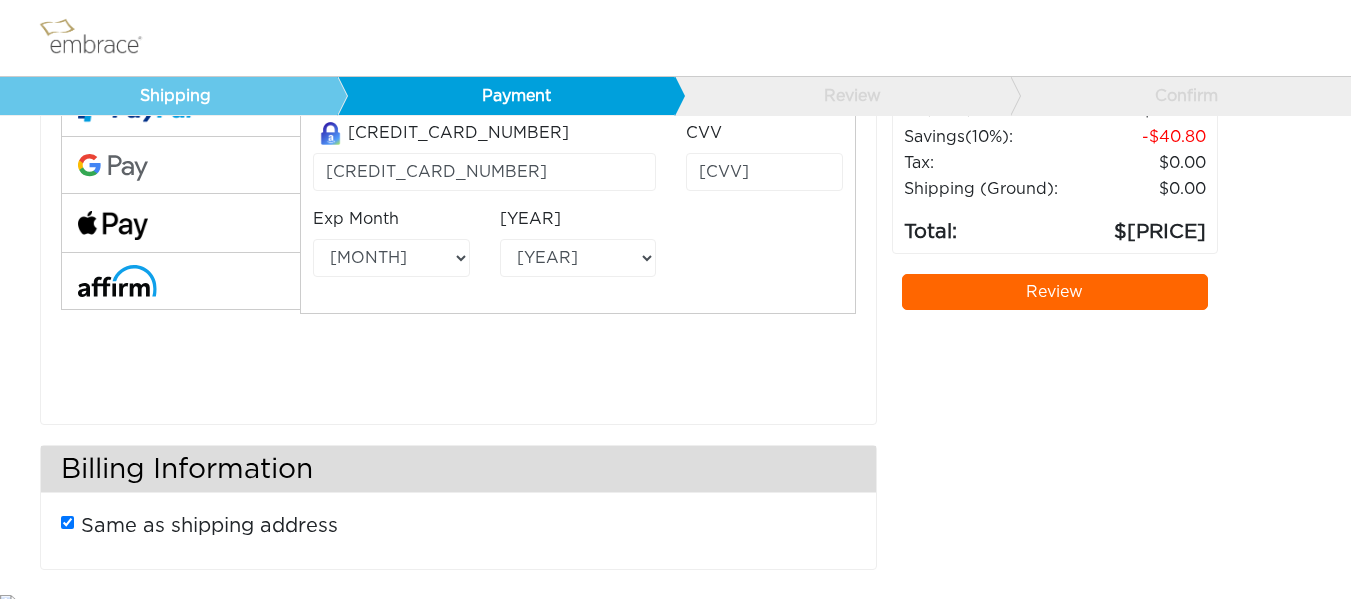 scroll, scrollTop: 262, scrollLeft: 0, axis: vertical 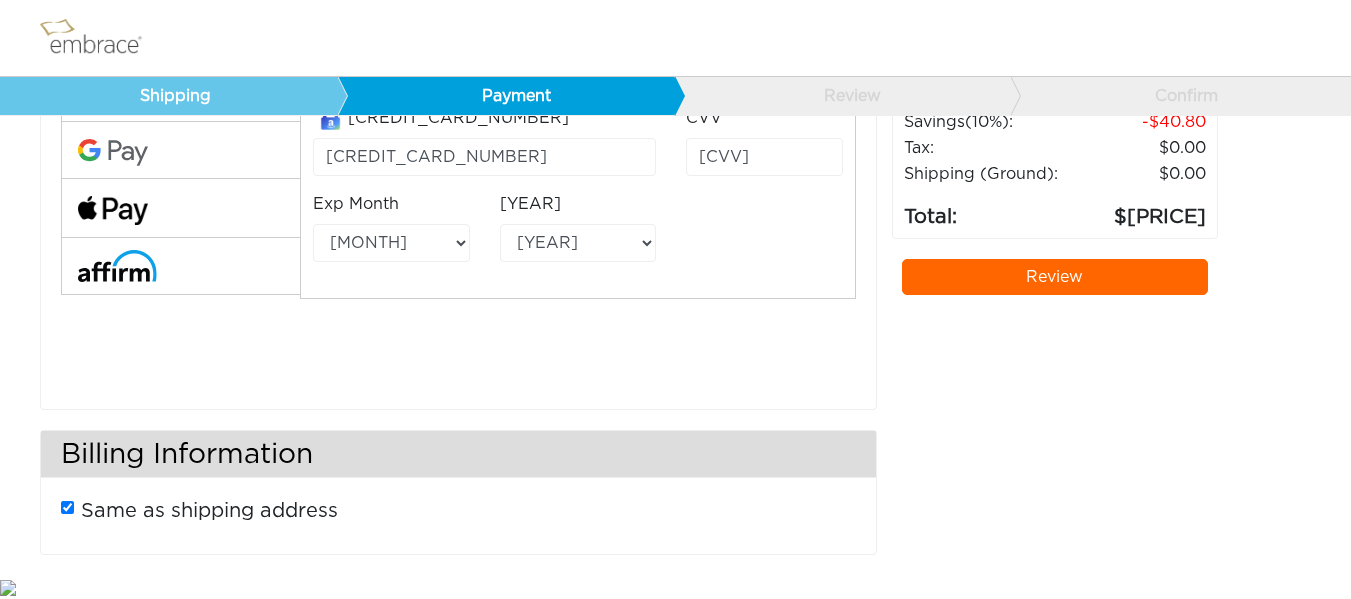 click on "Review" at bounding box center (1054, 277) 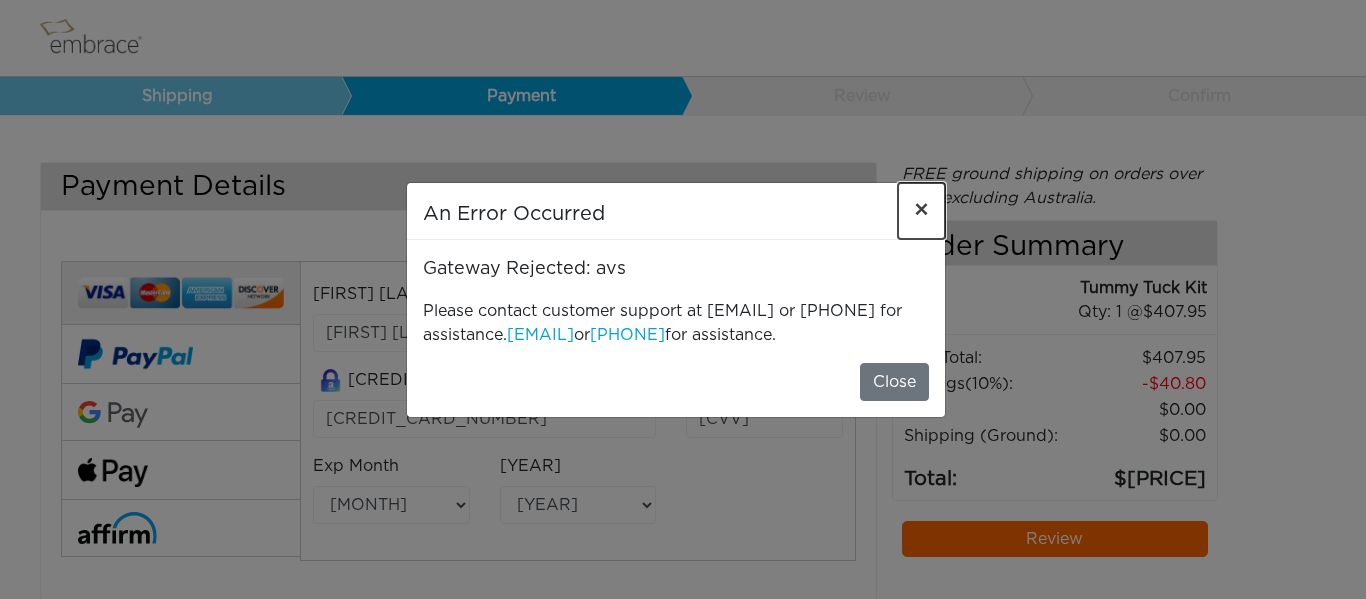 click on "×" at bounding box center [921, 211] 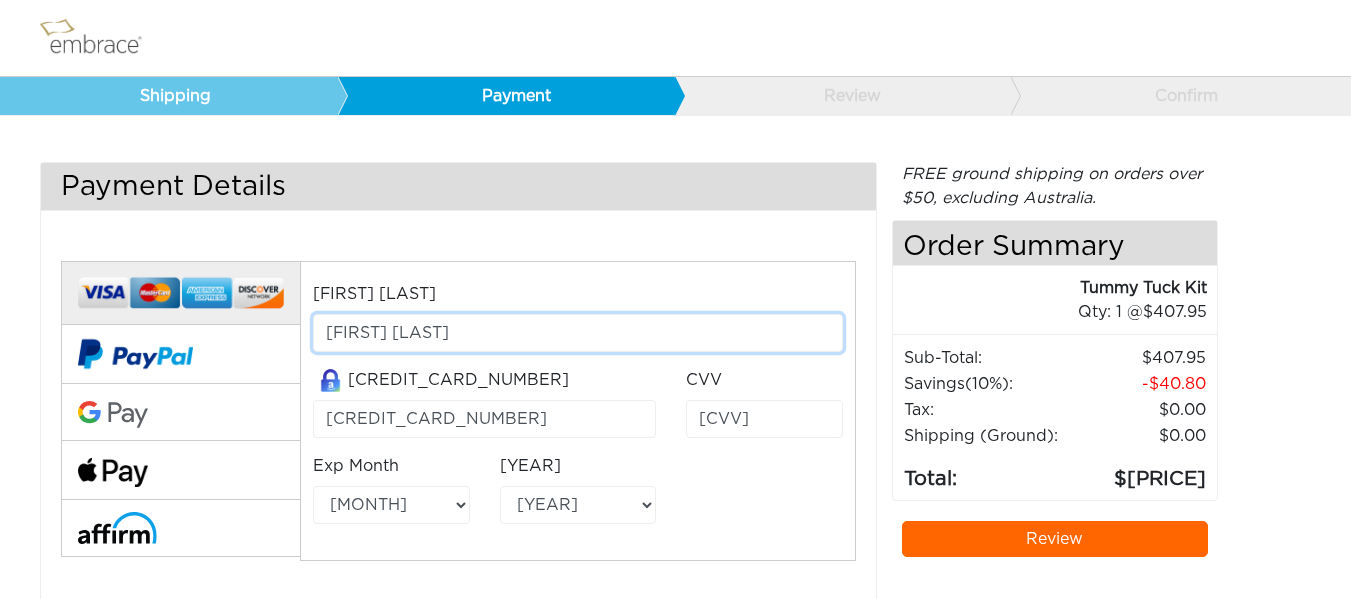 click on "Rana Elchamaa" at bounding box center [578, 333] 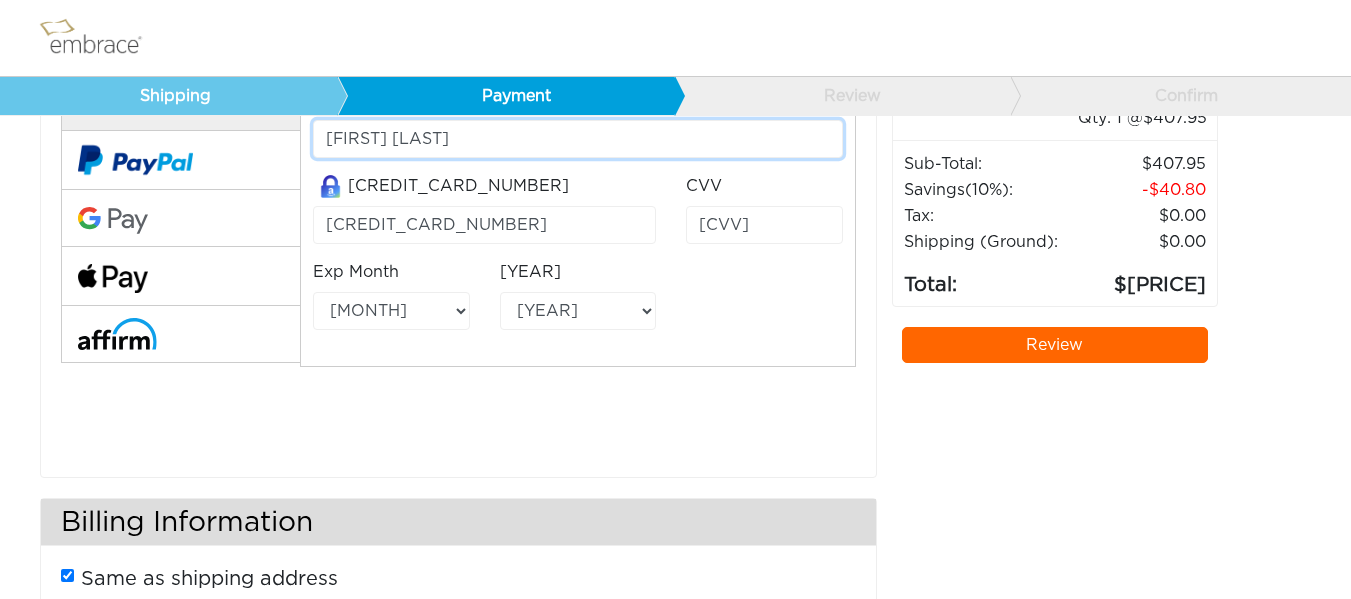 scroll, scrollTop: 262, scrollLeft: 0, axis: vertical 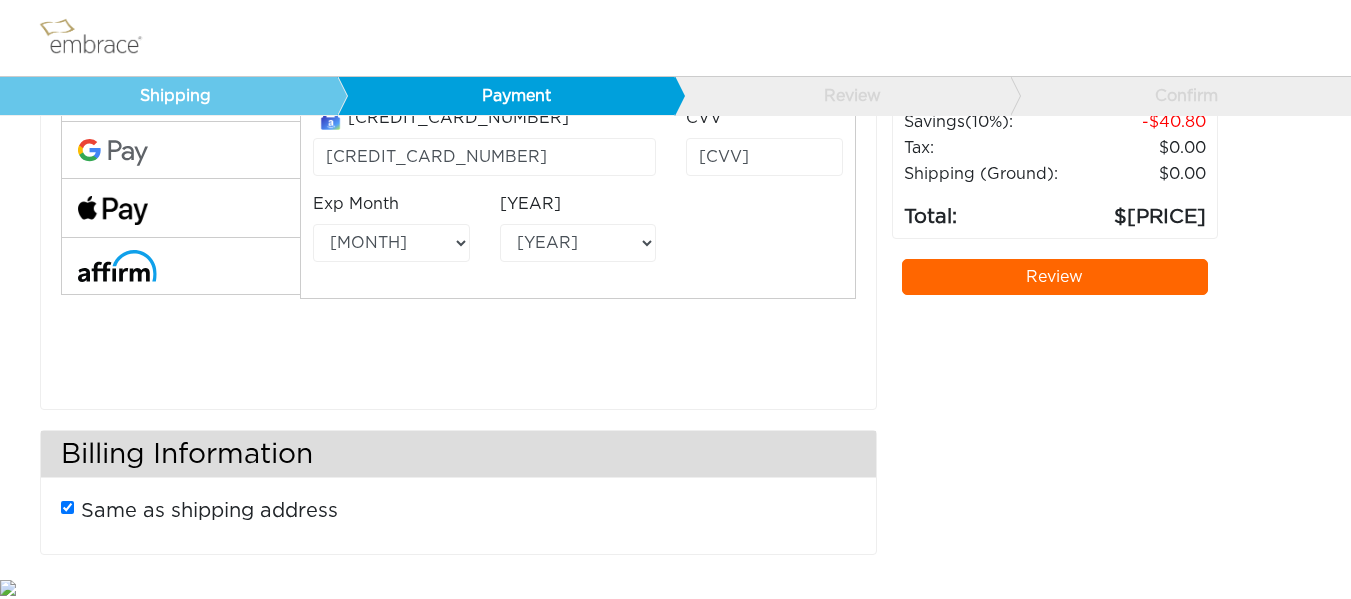 click on "Same as shipping address" at bounding box center [209, 511] 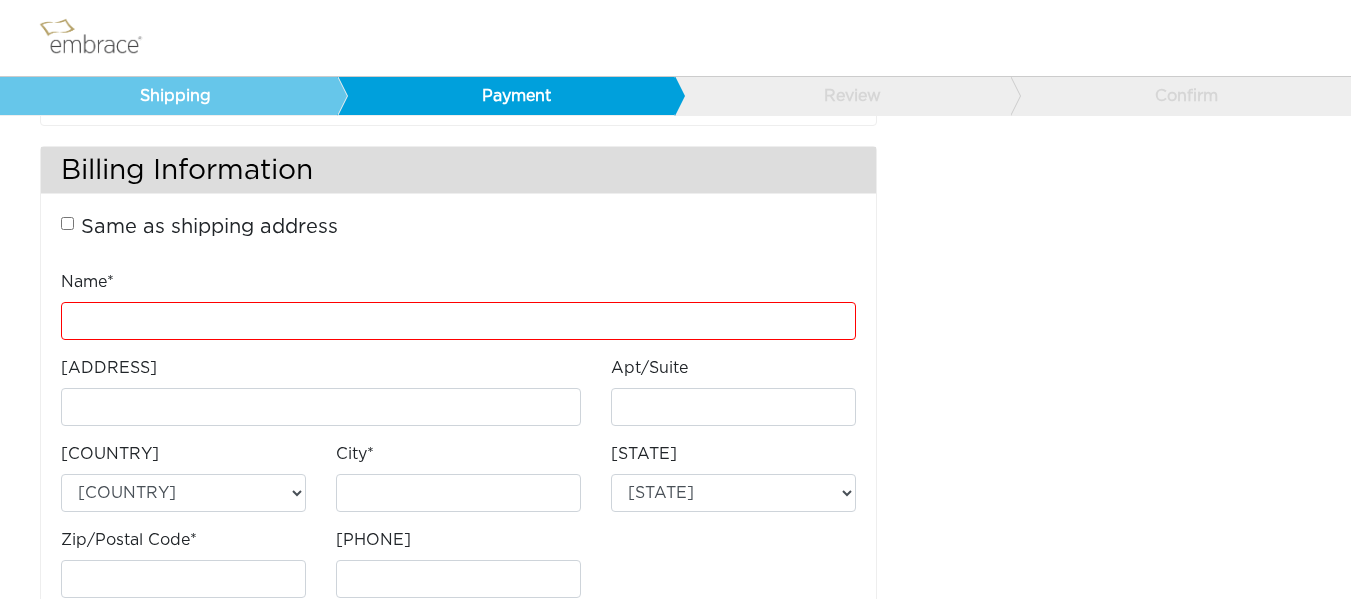 scroll, scrollTop: 606, scrollLeft: 0, axis: vertical 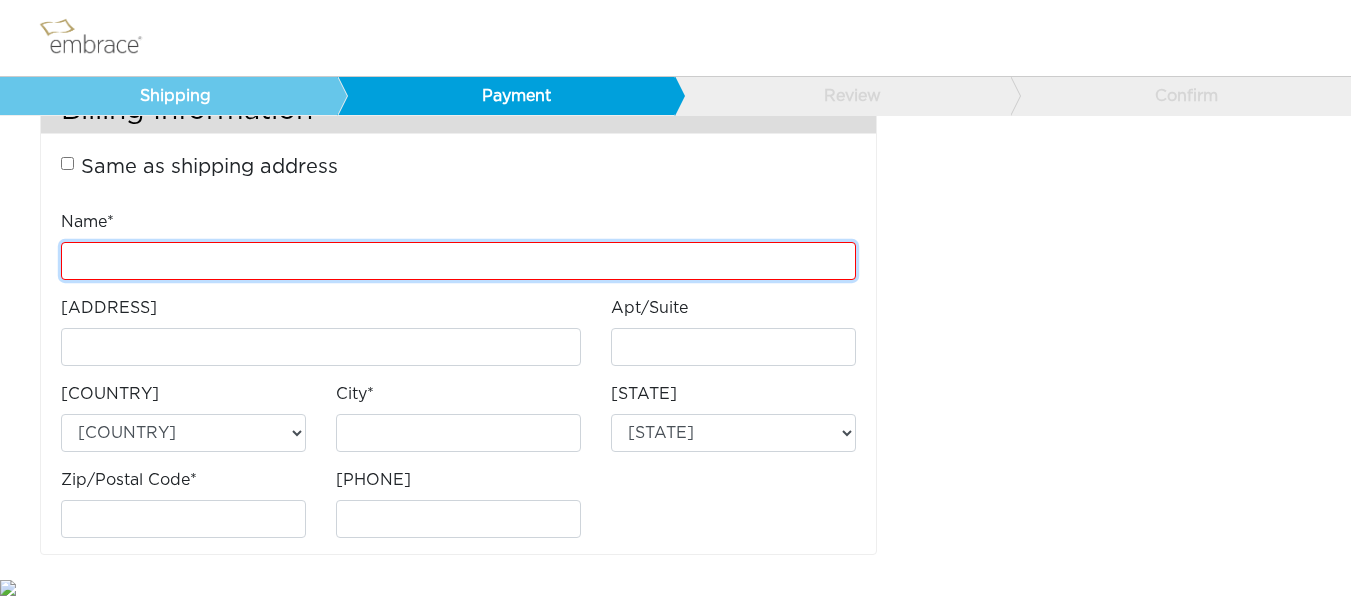 click on "Name*" at bounding box center [458, 261] 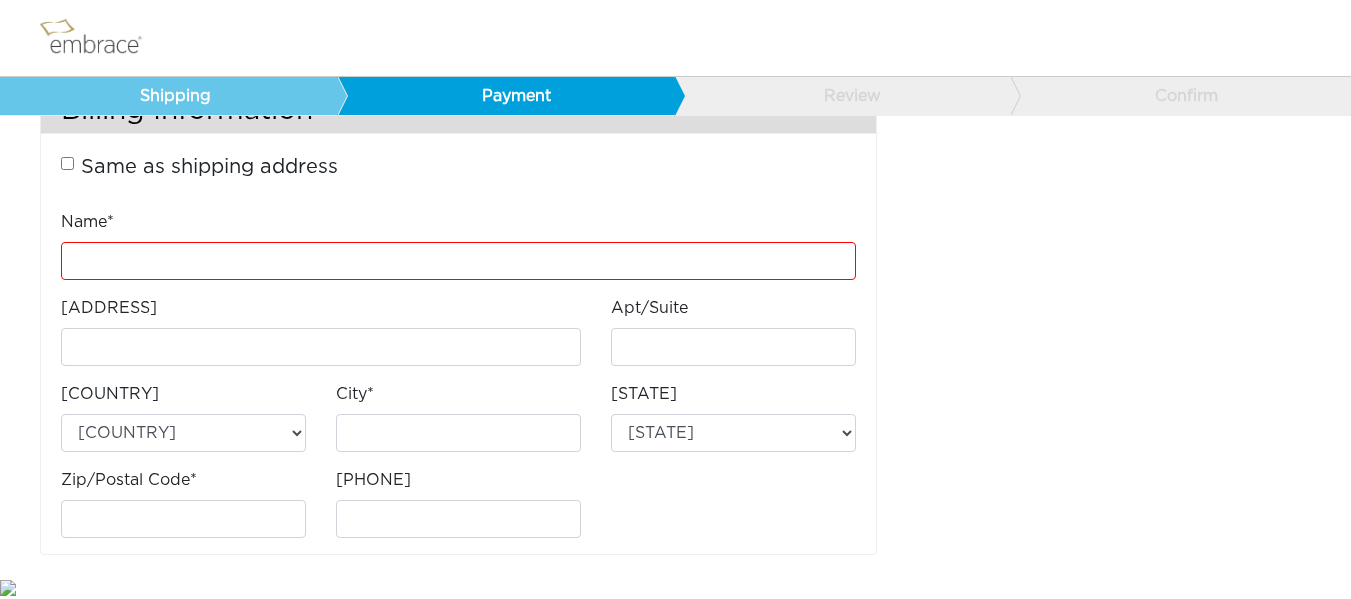 click on "Same as shipping address
Cassidy Turner
8520 Spraight Loop   Unit C
Fort Drum ,  NY   13603" at bounding box center [458, 167] 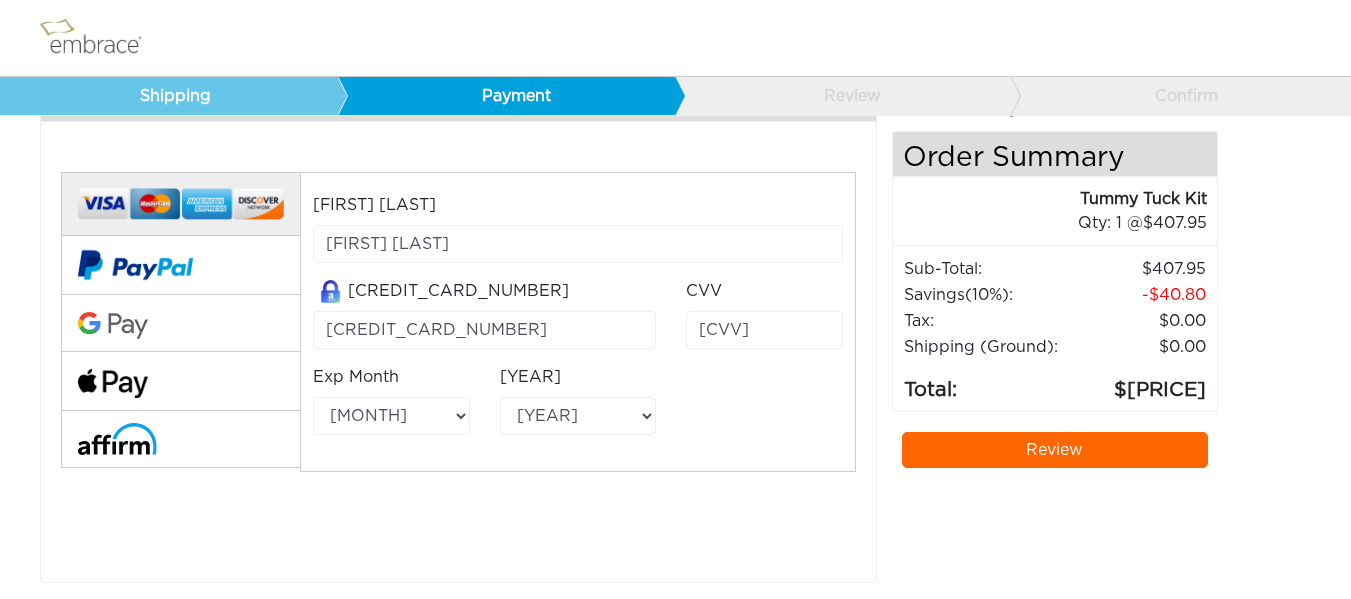 scroll, scrollTop: 262, scrollLeft: 0, axis: vertical 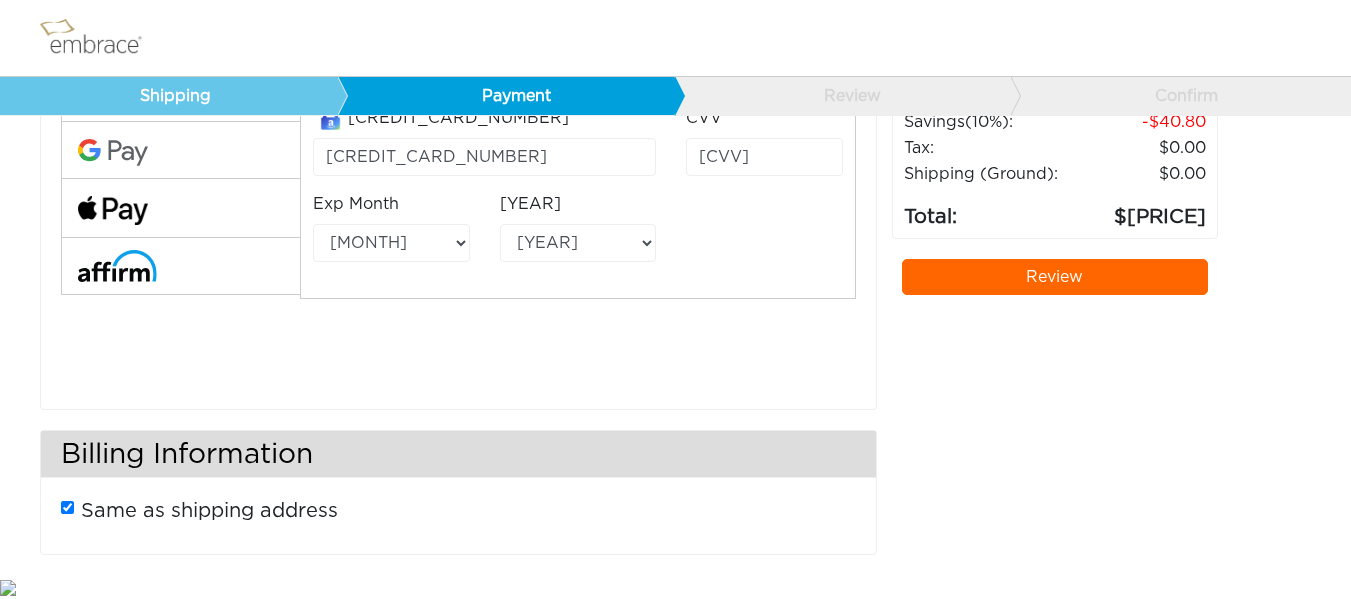 click on "Same as shipping address" at bounding box center [209, 511] 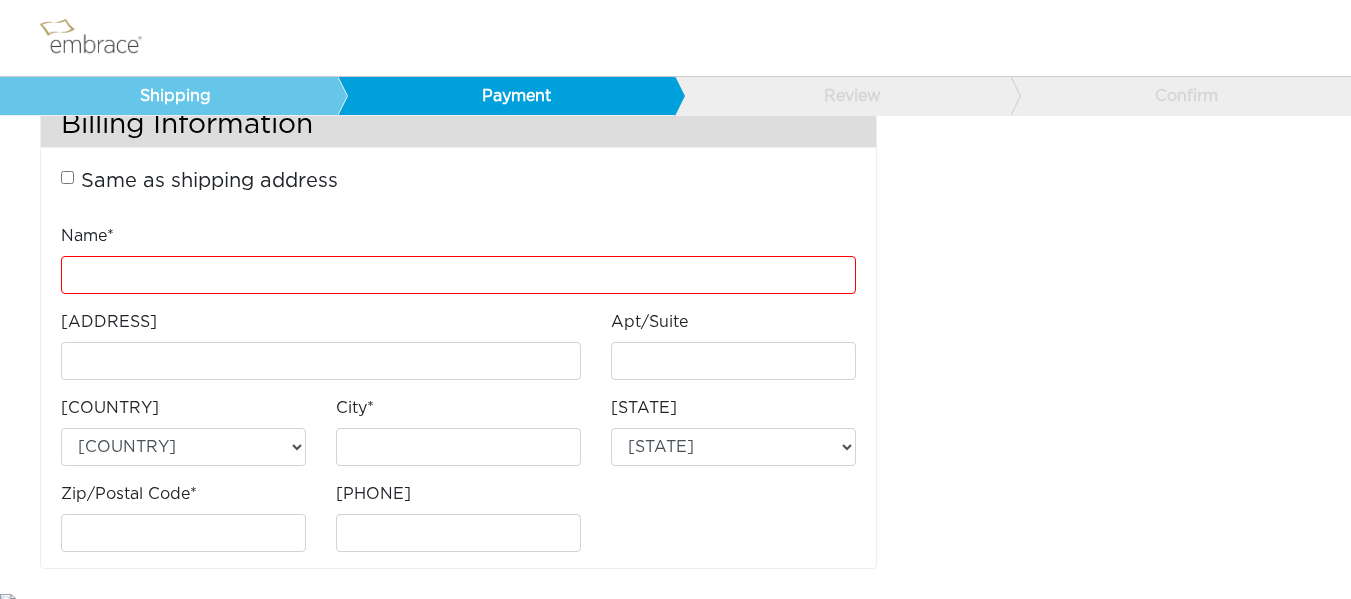 scroll, scrollTop: 606, scrollLeft: 0, axis: vertical 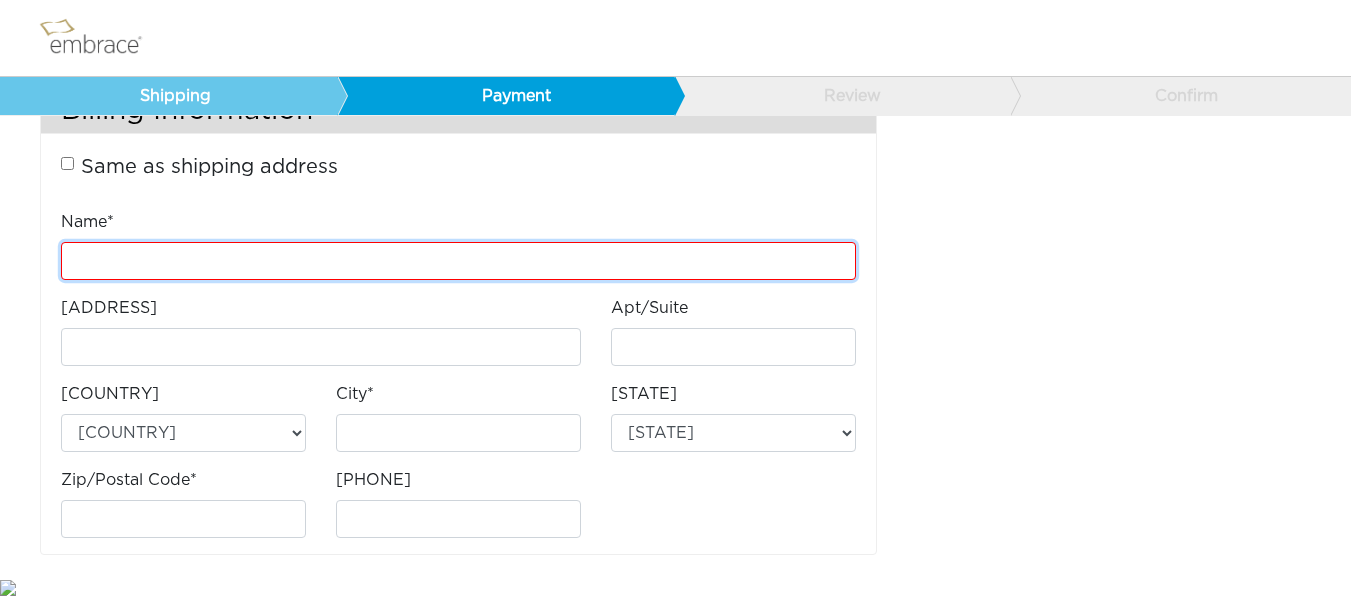 click on "Name*" at bounding box center (458, 261) 